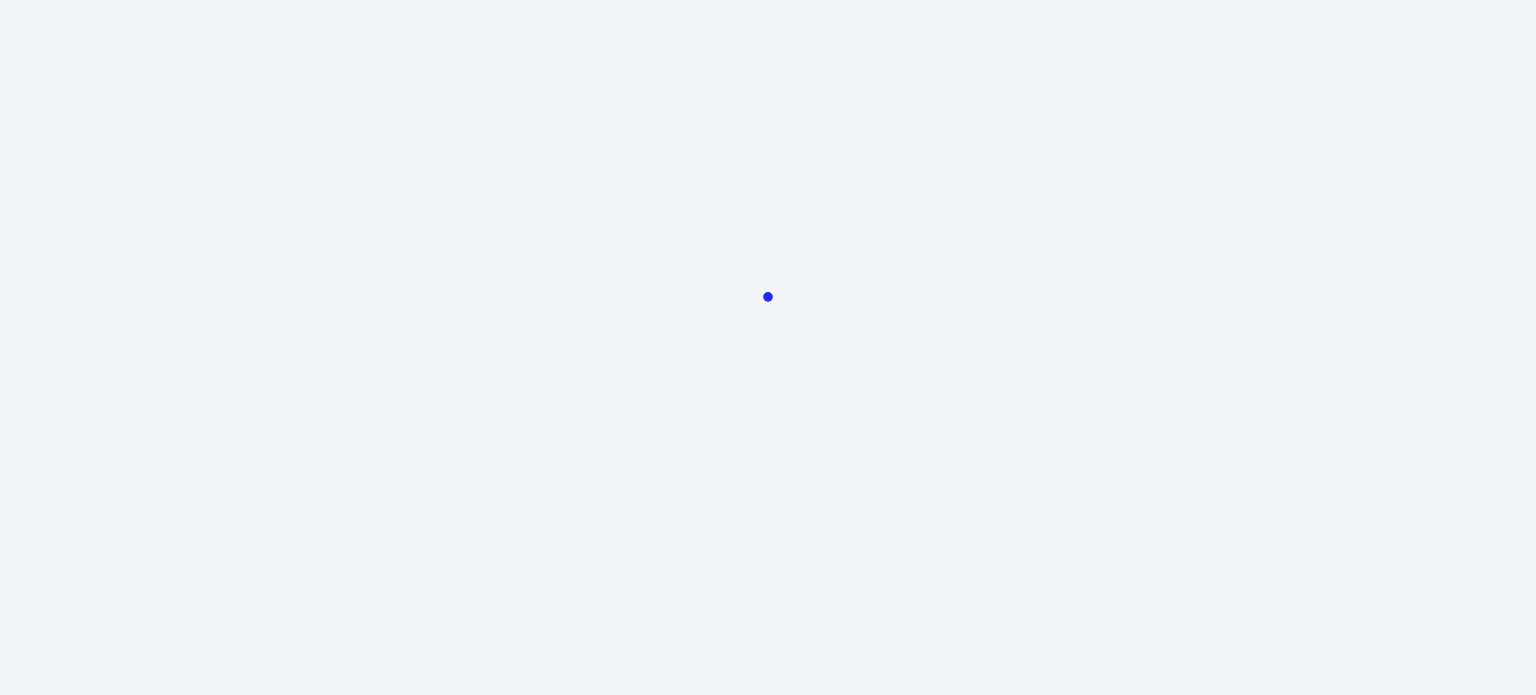 scroll, scrollTop: 0, scrollLeft: 0, axis: both 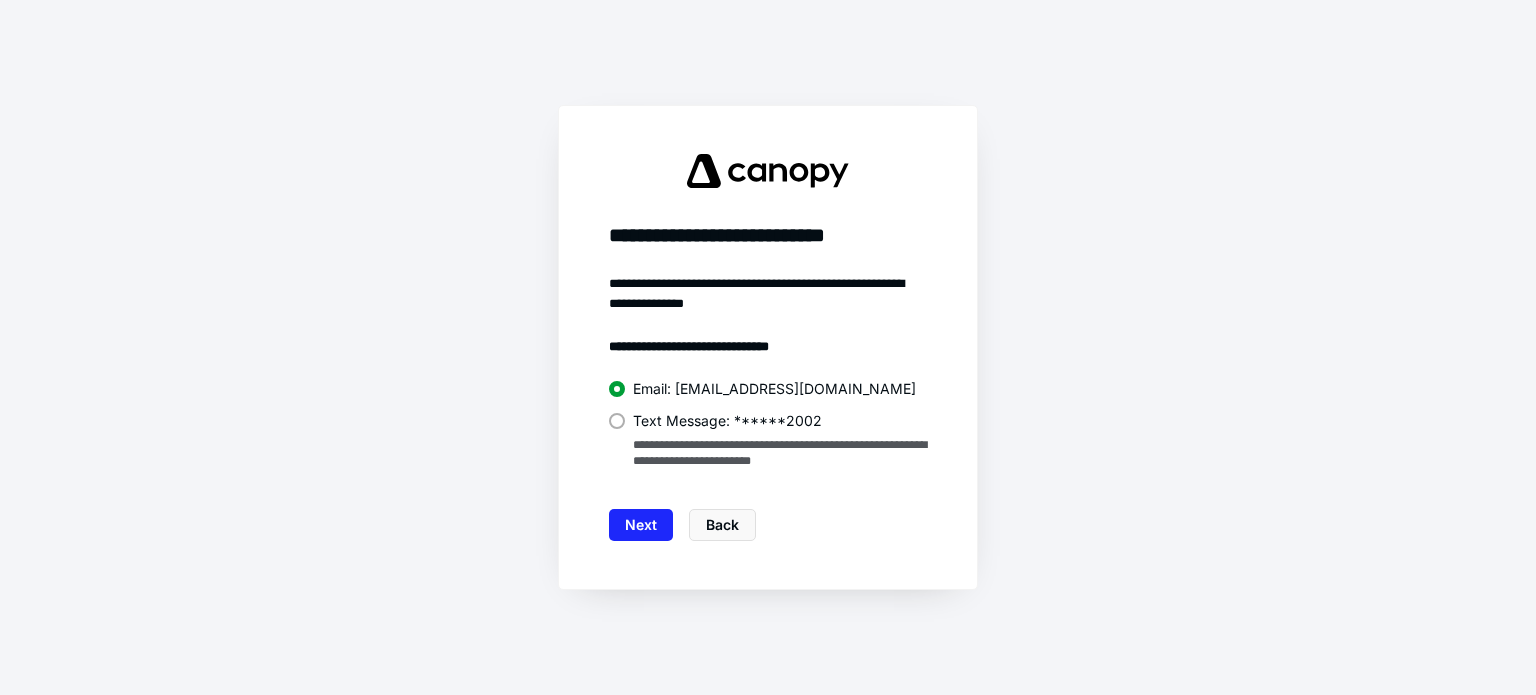 click at bounding box center [617, 421] 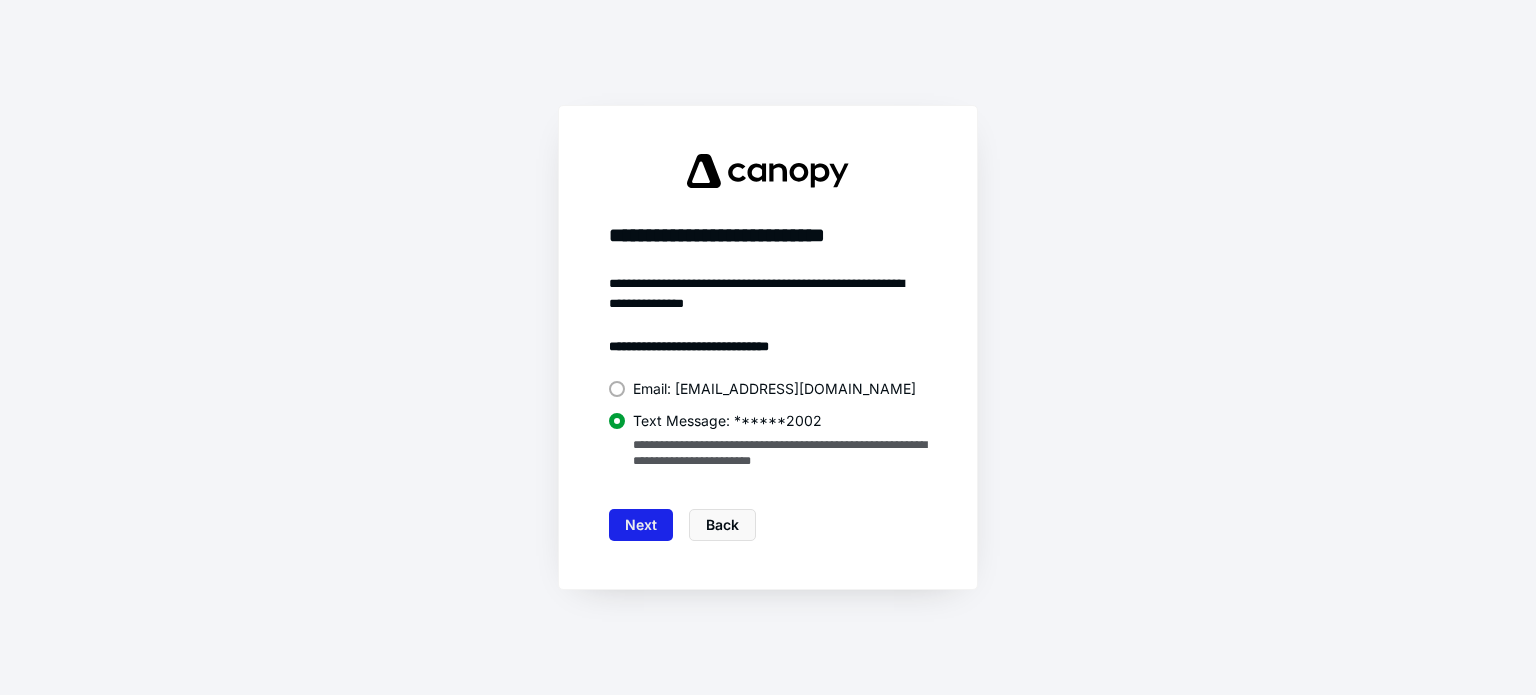 click on "Next" at bounding box center (641, 525) 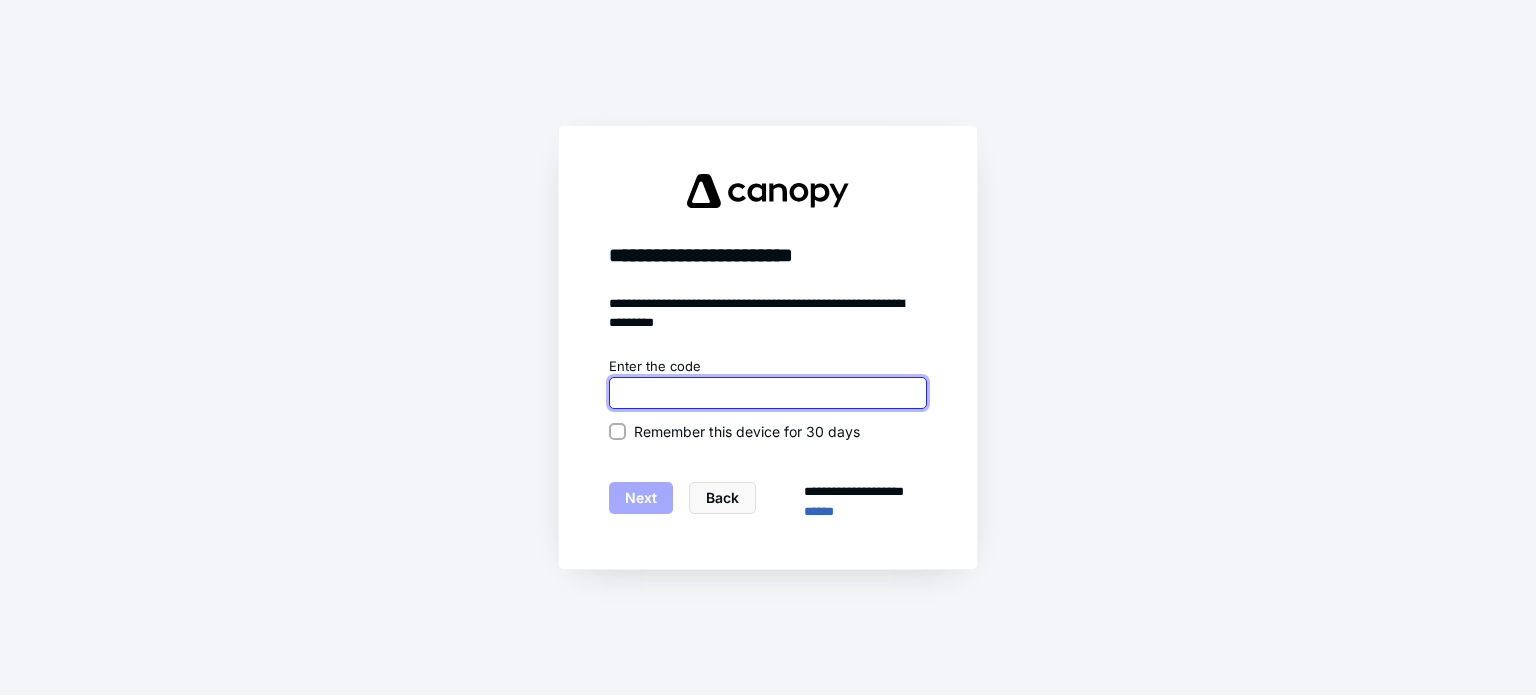 click at bounding box center [768, 393] 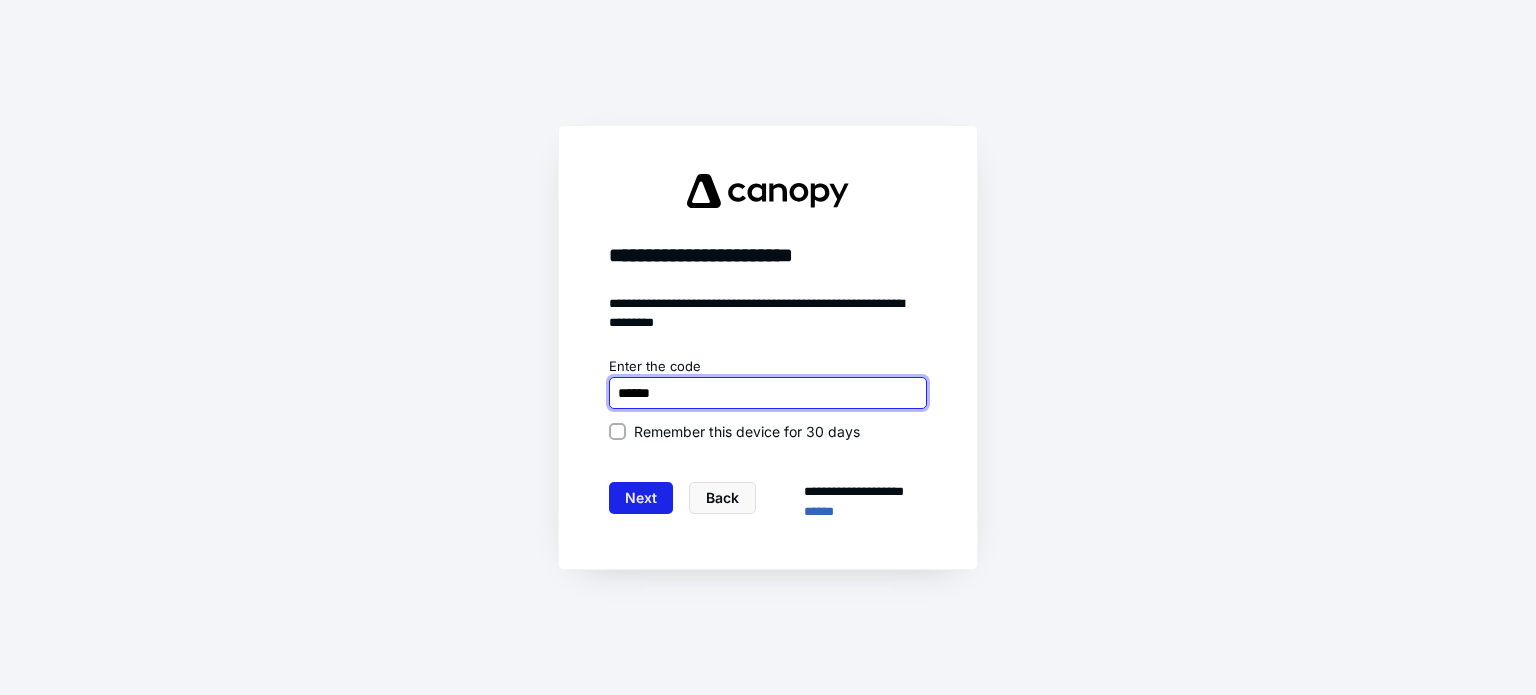 type on "******" 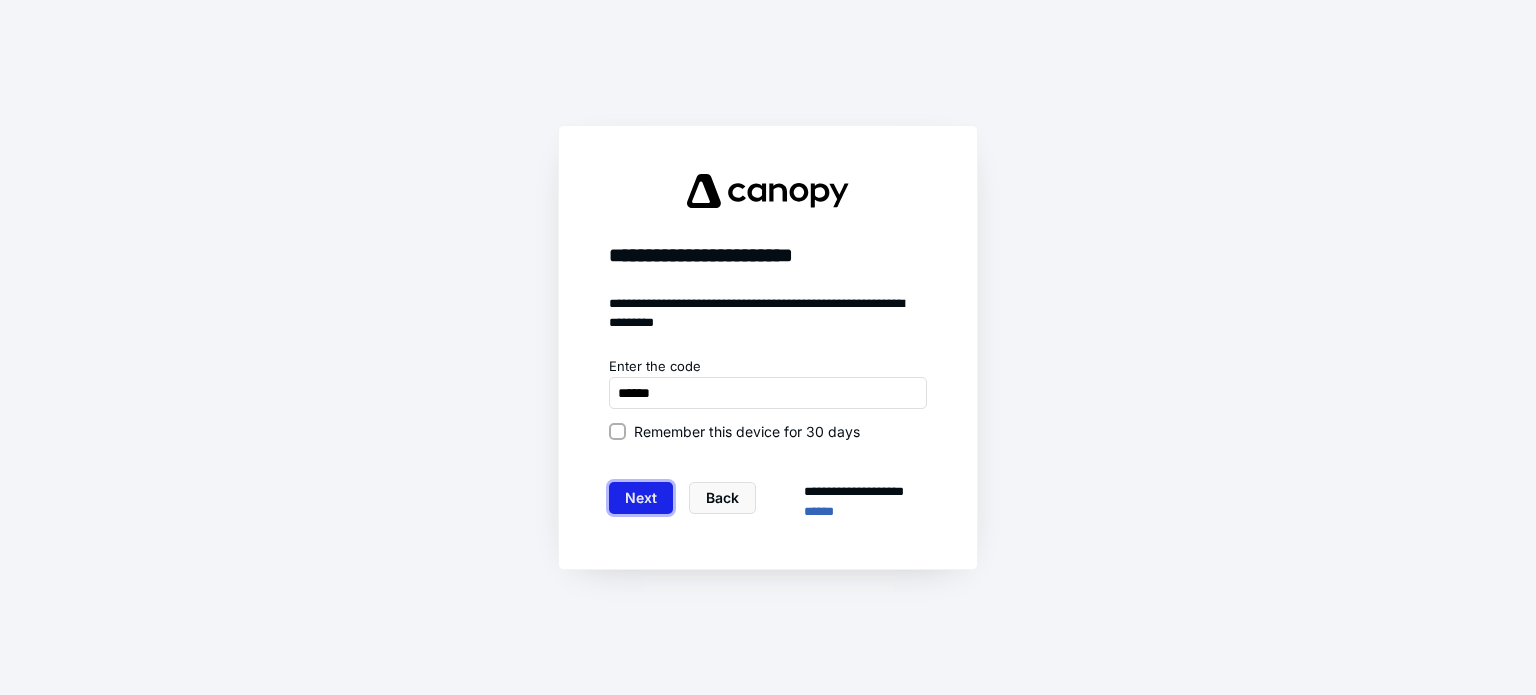 click on "Next" at bounding box center (641, 498) 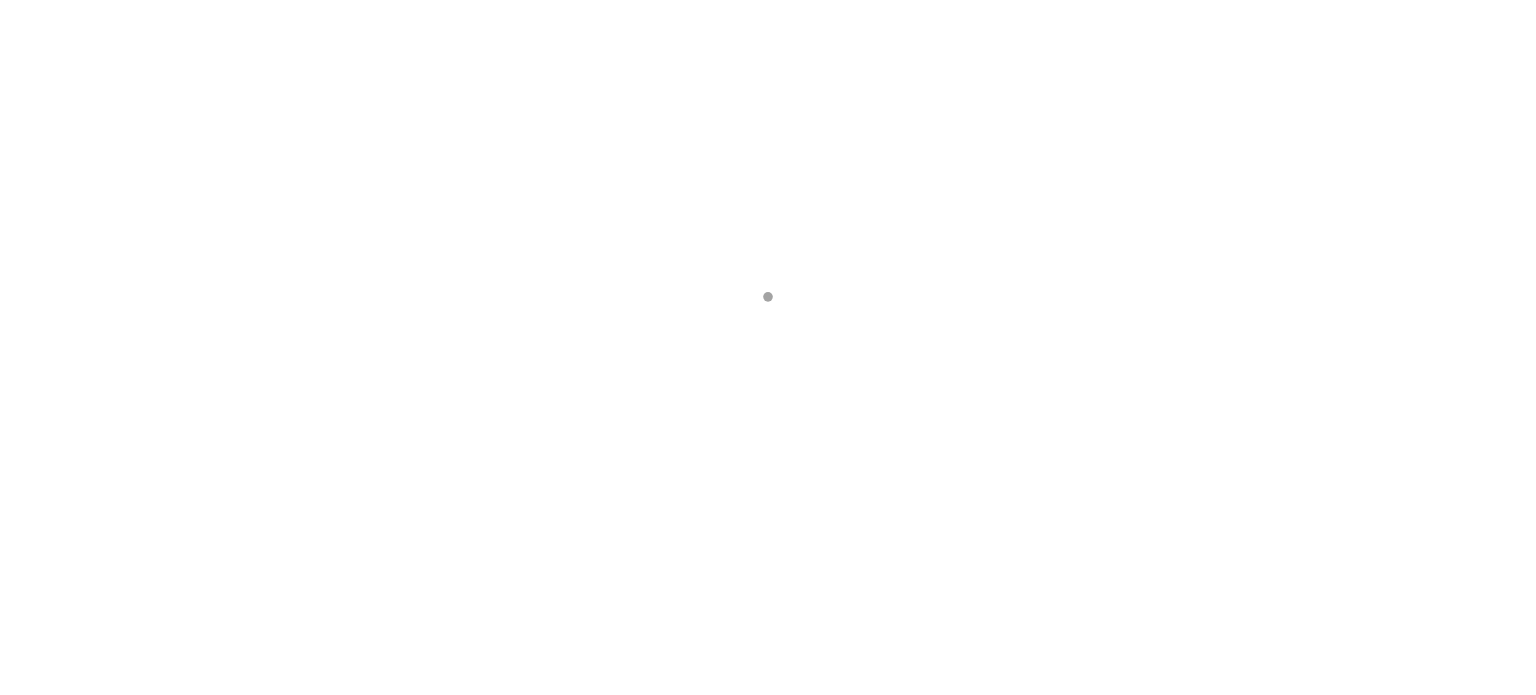 scroll, scrollTop: 0, scrollLeft: 0, axis: both 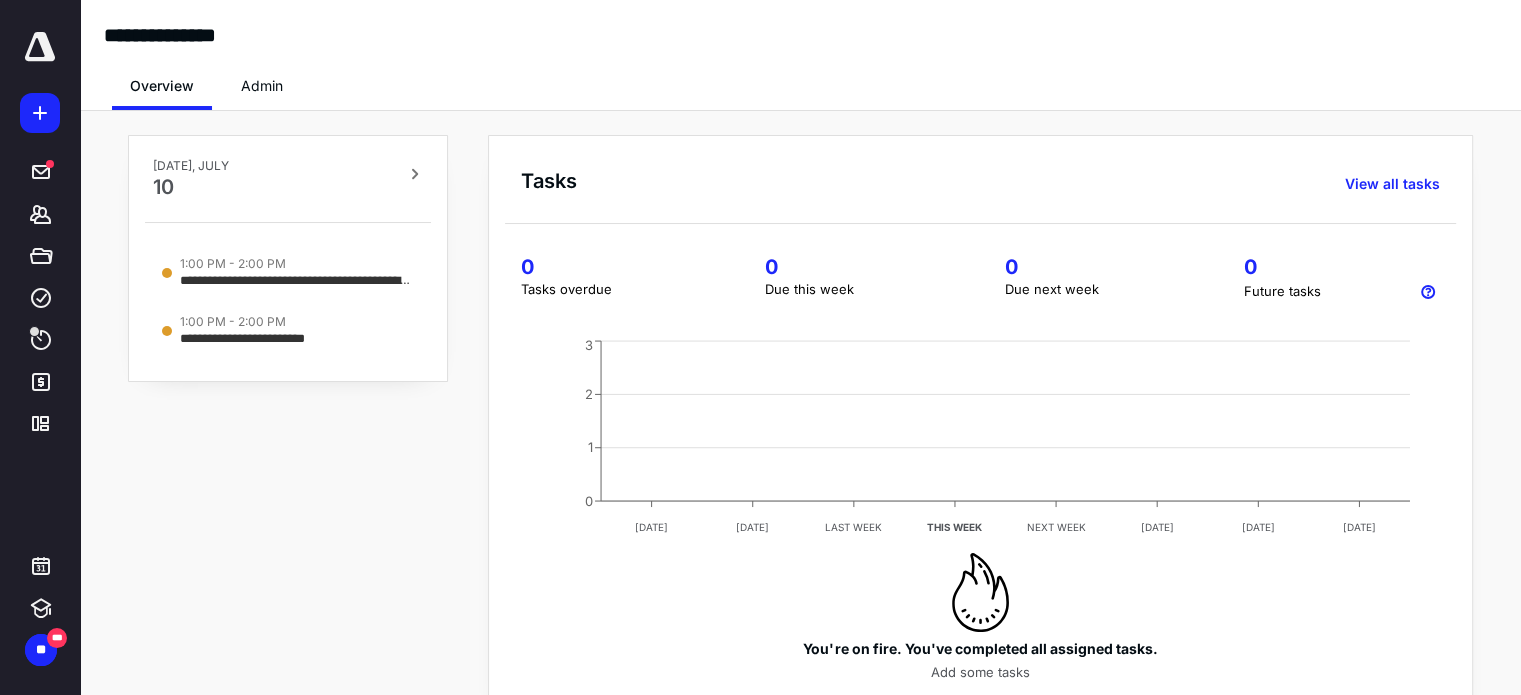 click on "**********" at bounding box center (288, 429) 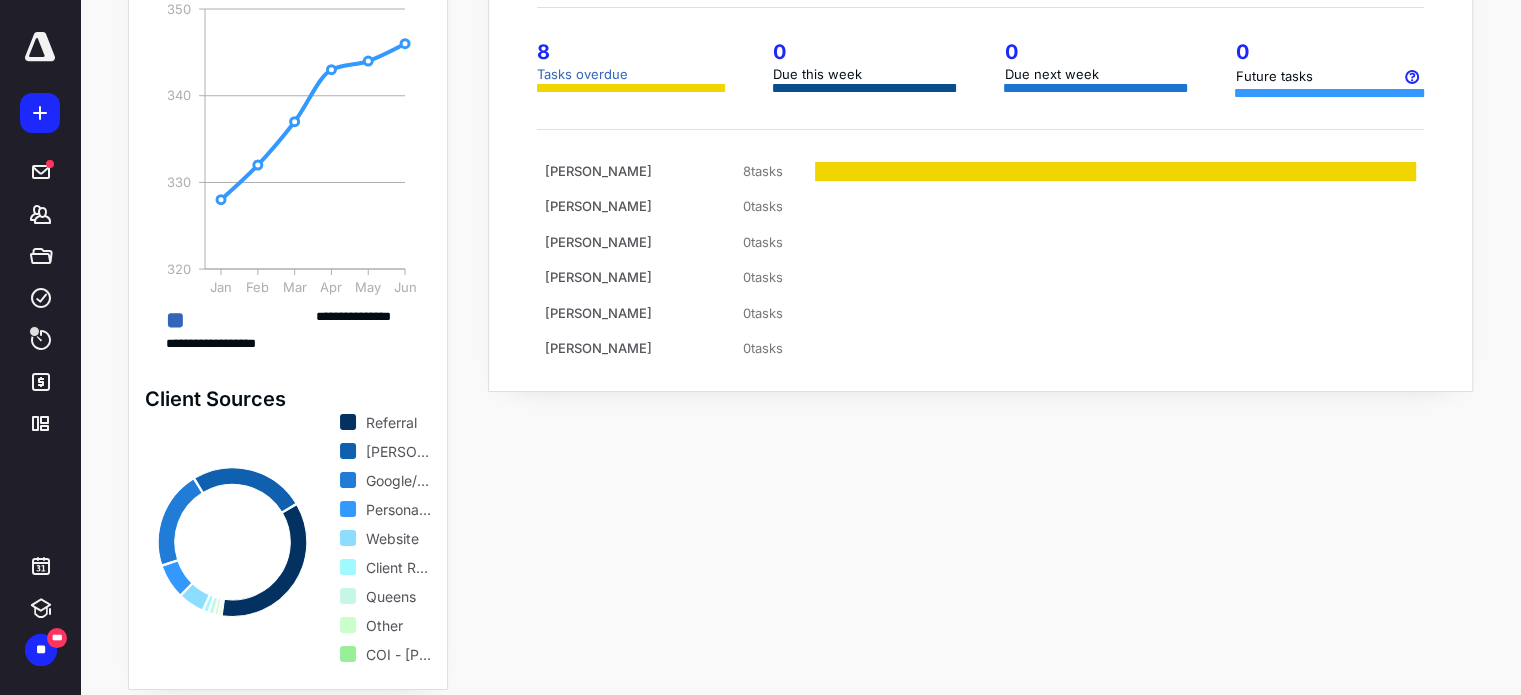 scroll, scrollTop: 196, scrollLeft: 0, axis: vertical 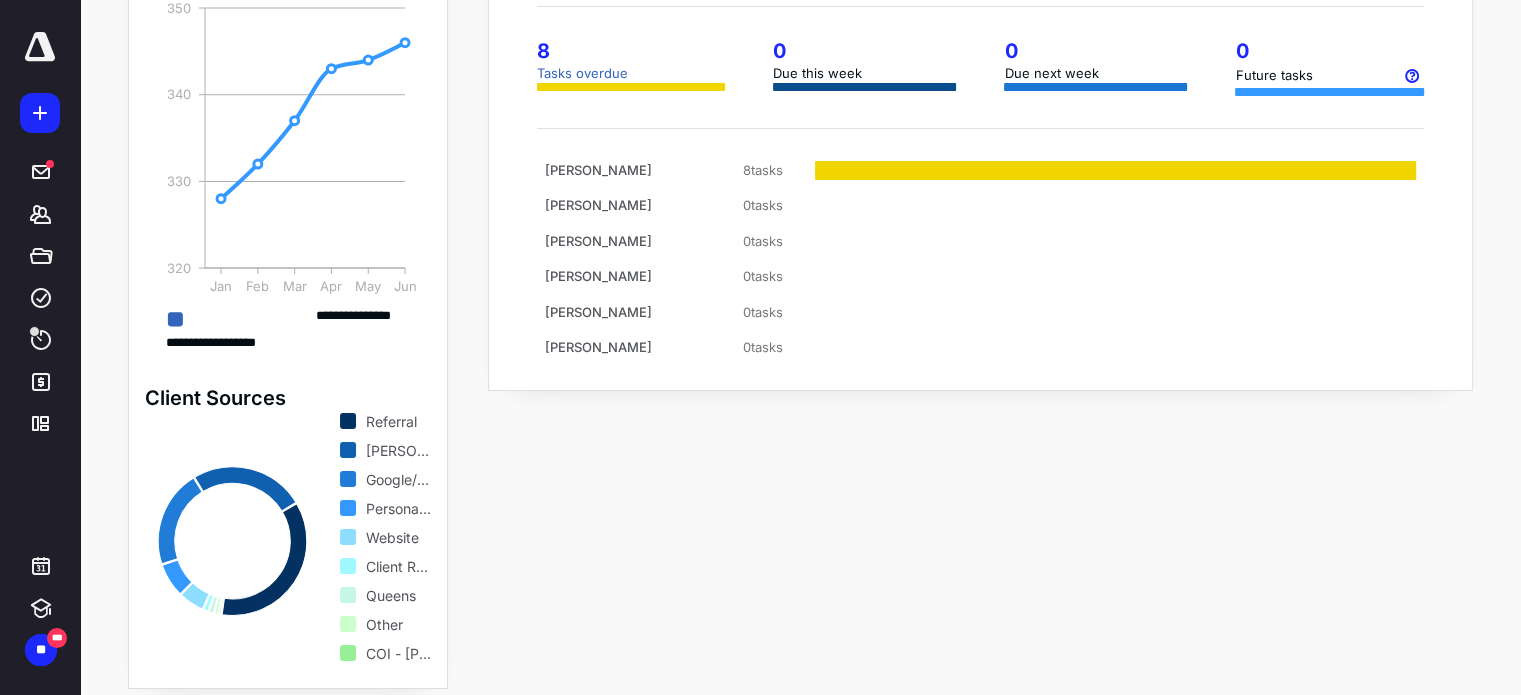 click on "Referral Angie's List Google/Internet Personal Relationship Website Client Referral Queens Other COI - Laurie Mikeworth" at bounding box center (288, 541) 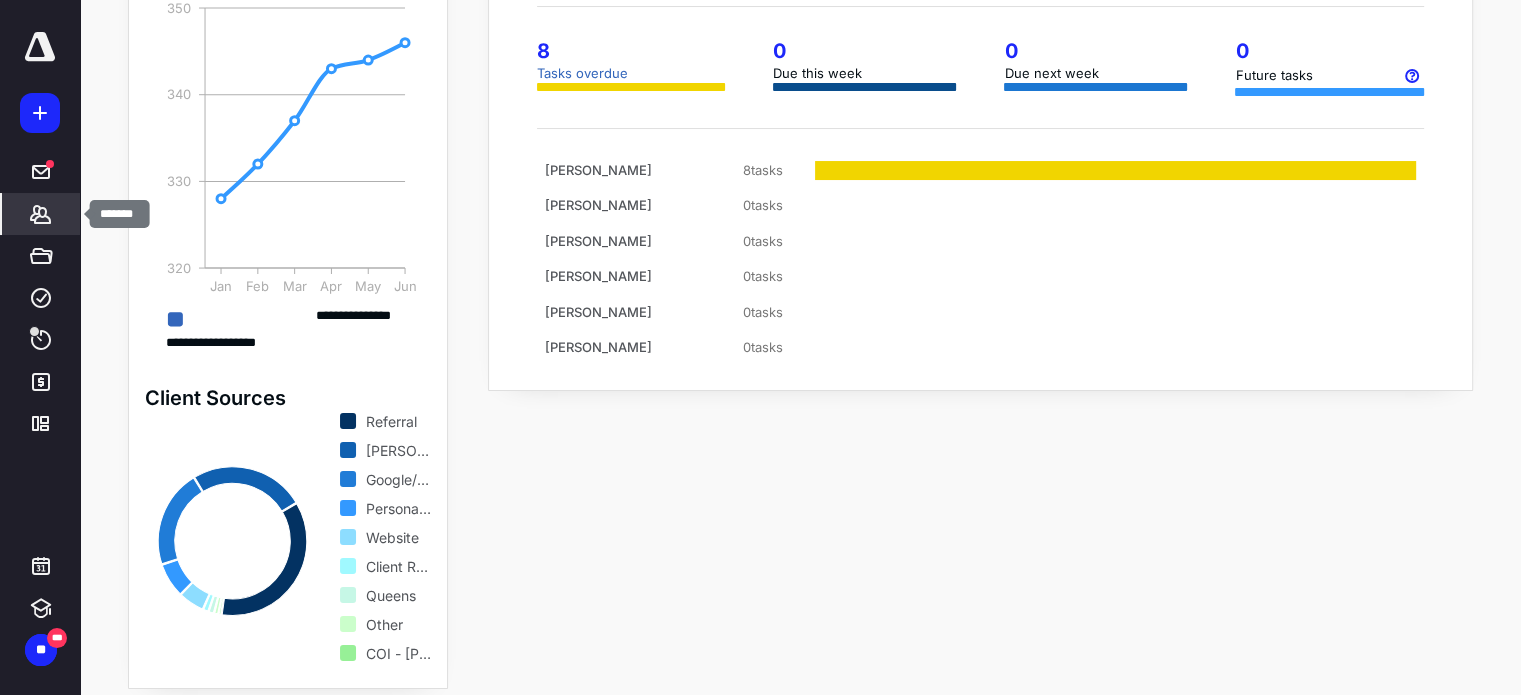 click 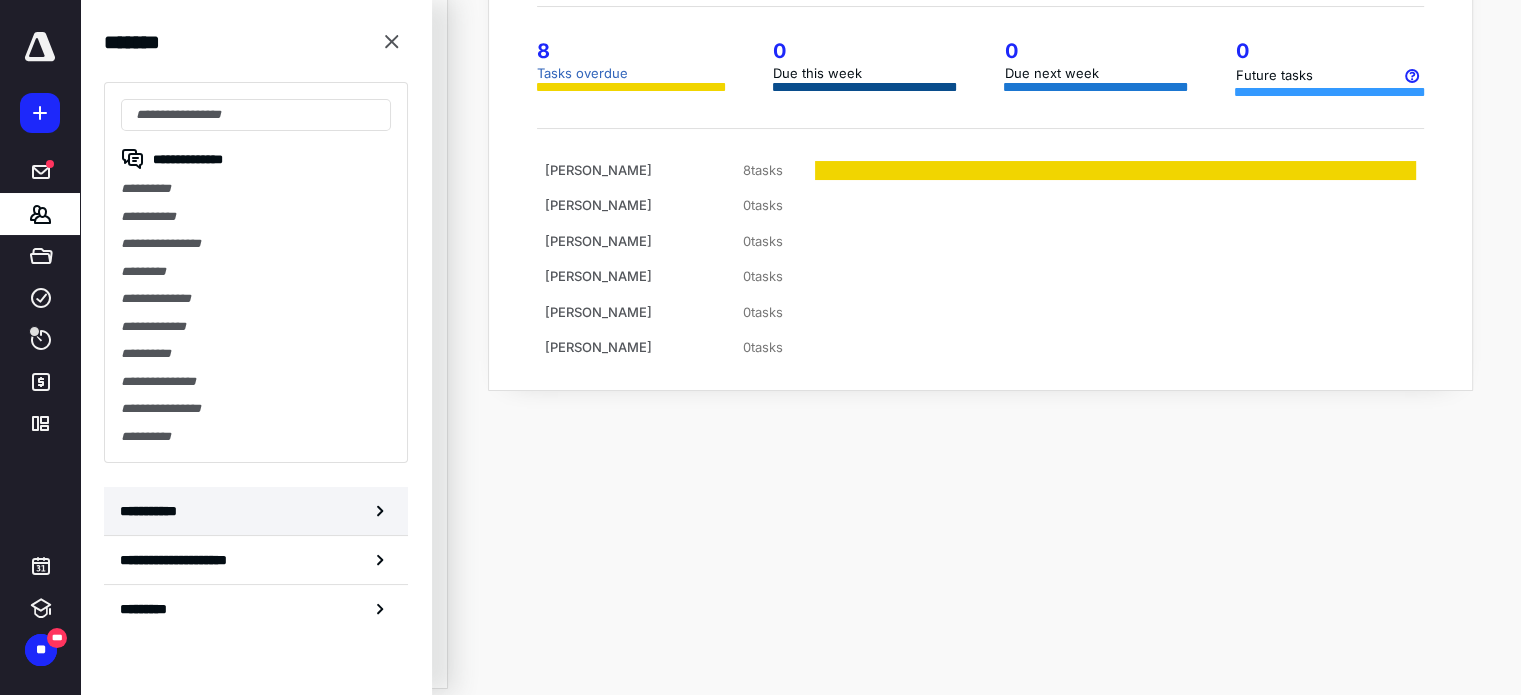 click on "**********" at bounding box center (256, 511) 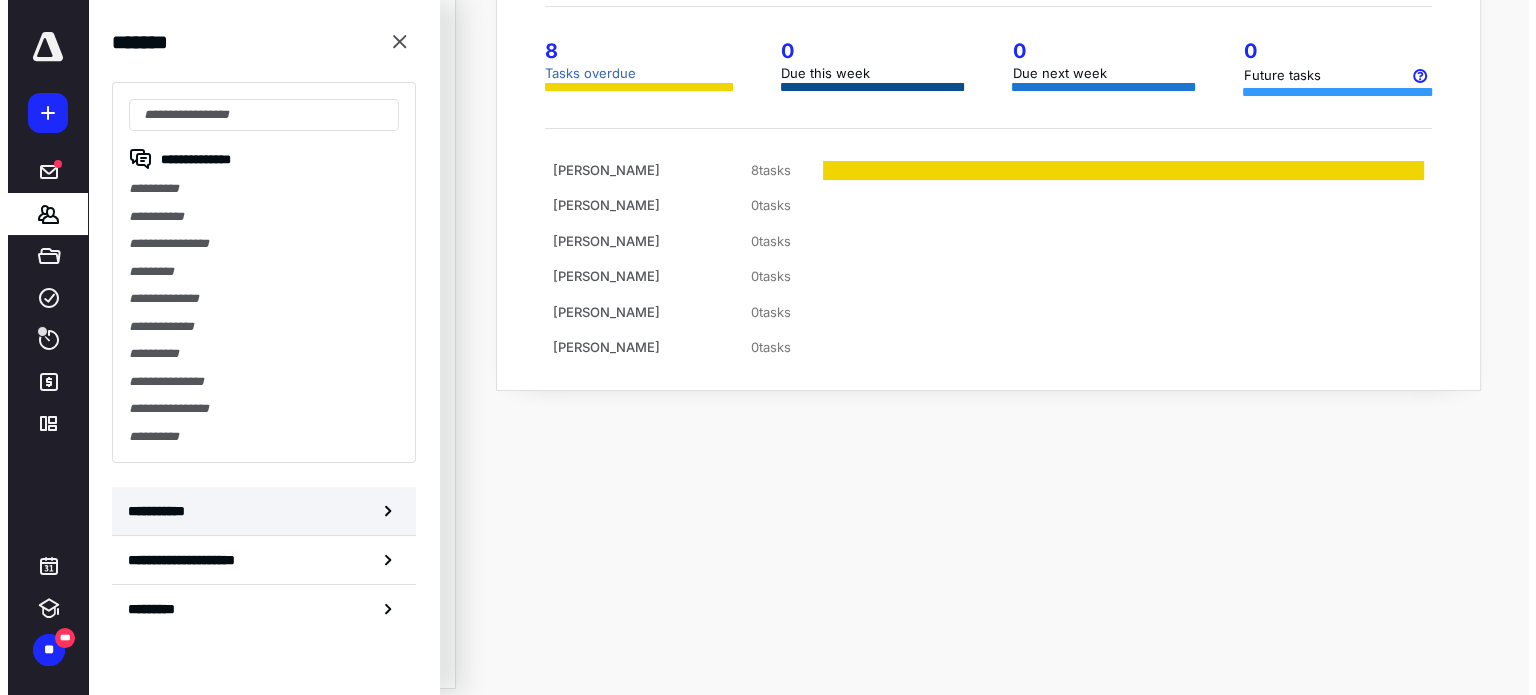 scroll, scrollTop: 0, scrollLeft: 0, axis: both 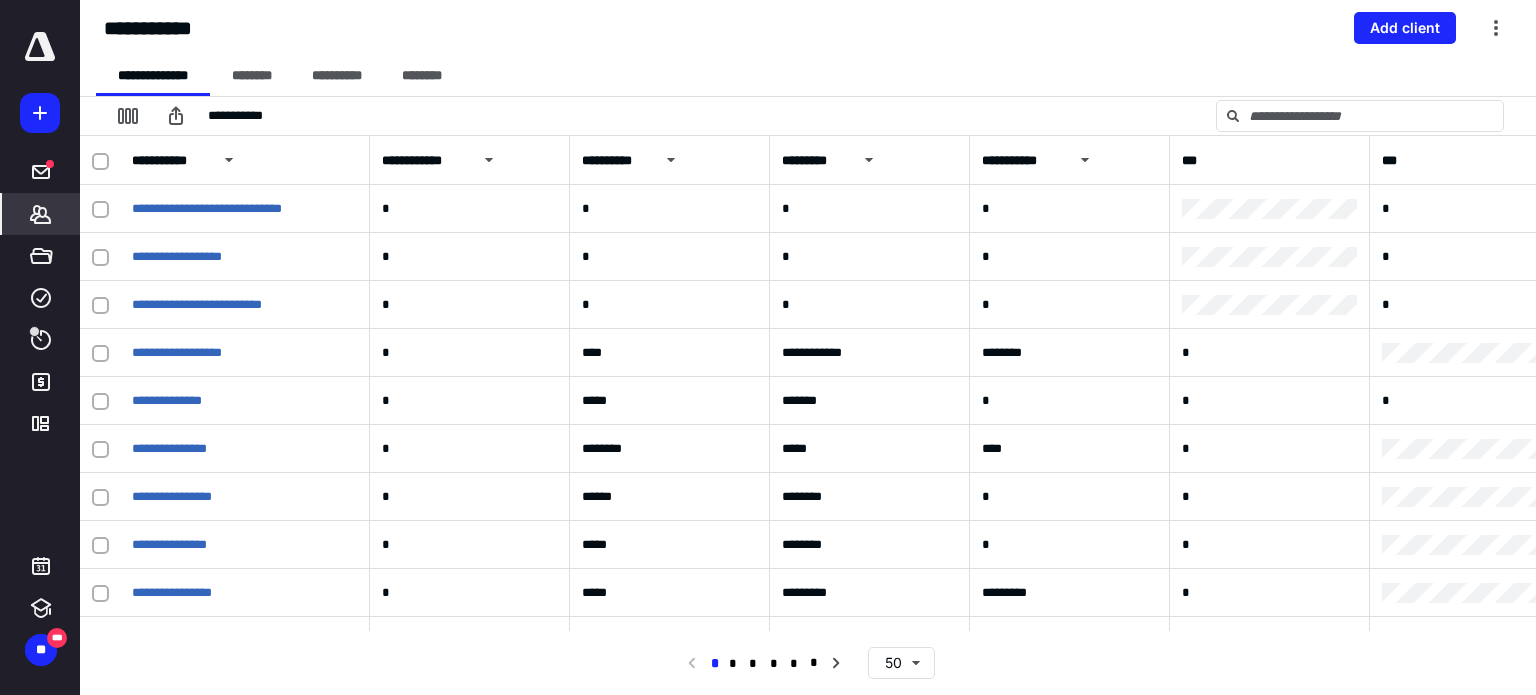 click on "**********" at bounding box center (808, 116) 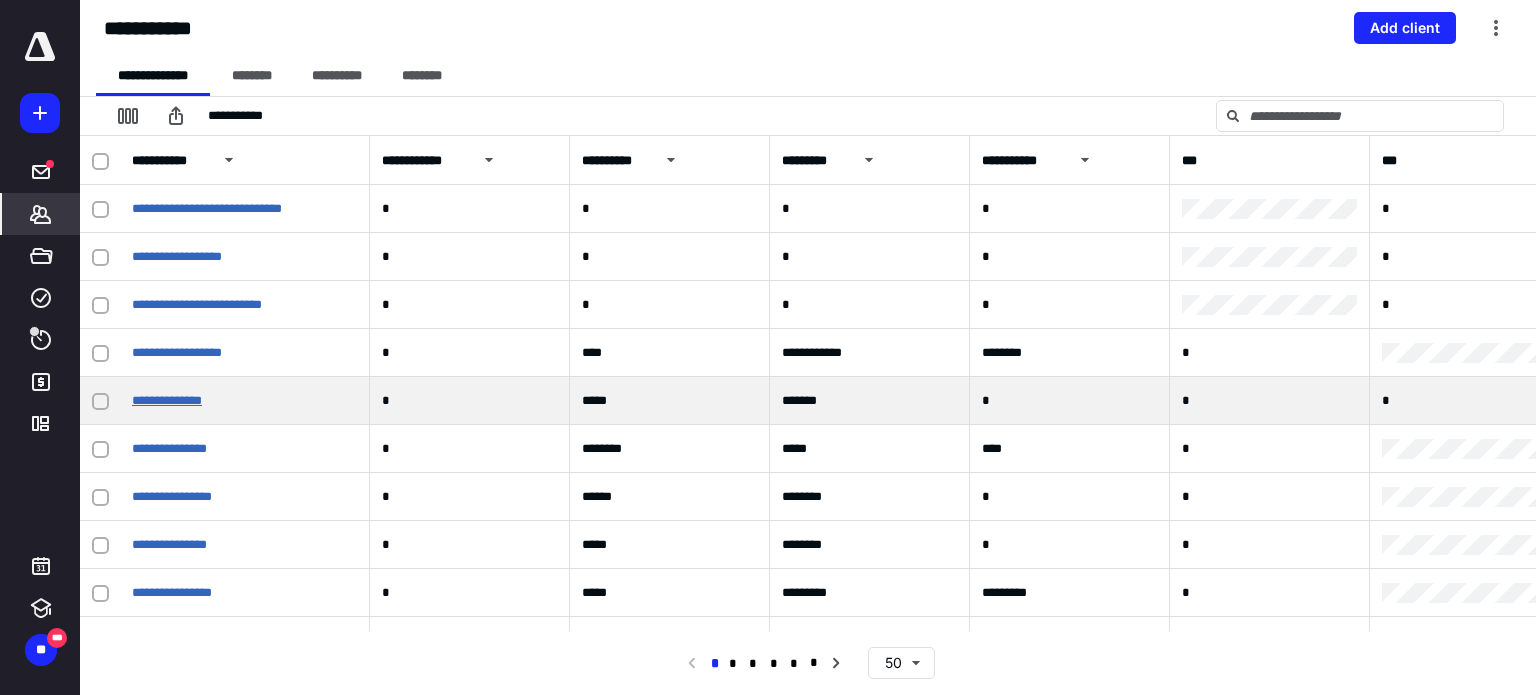 click on "**********" at bounding box center (167, 400) 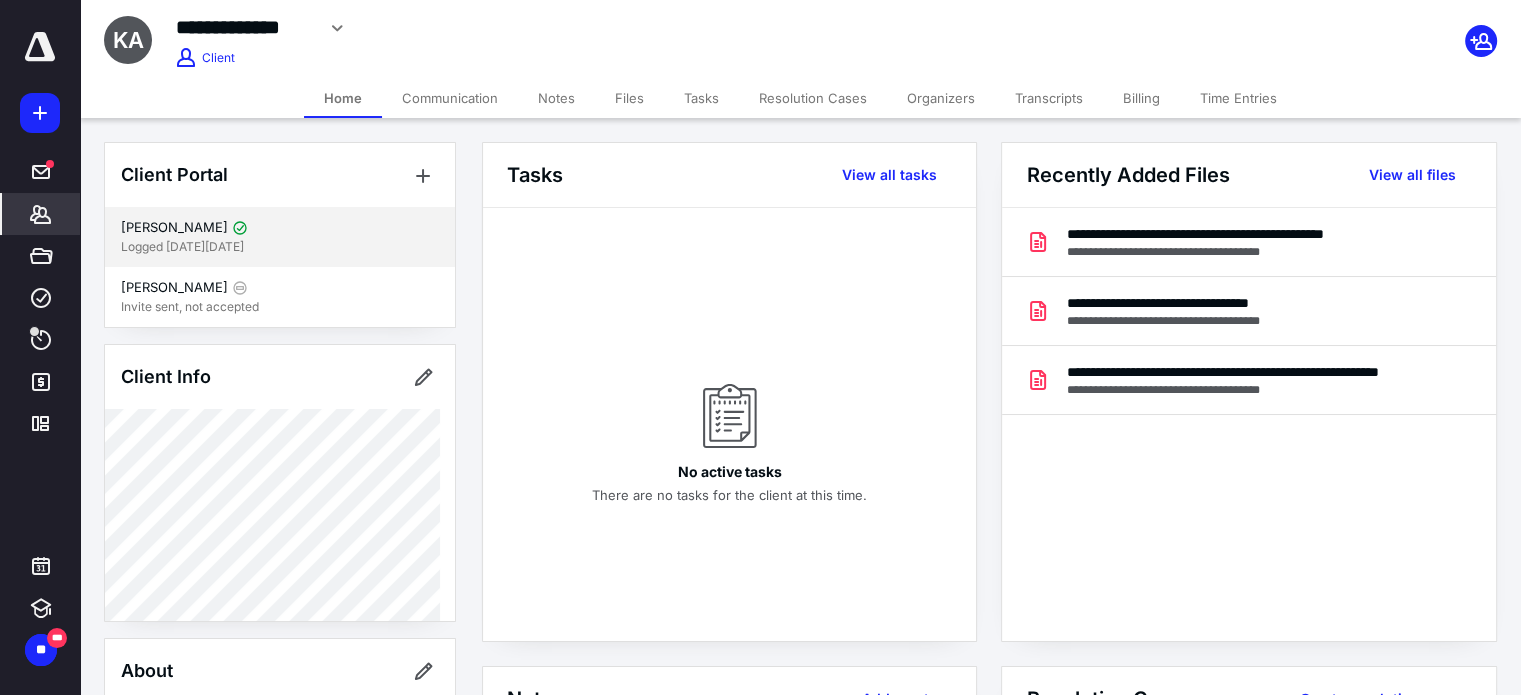 click on "Logged in 2 weeks ago" at bounding box center (280, 247) 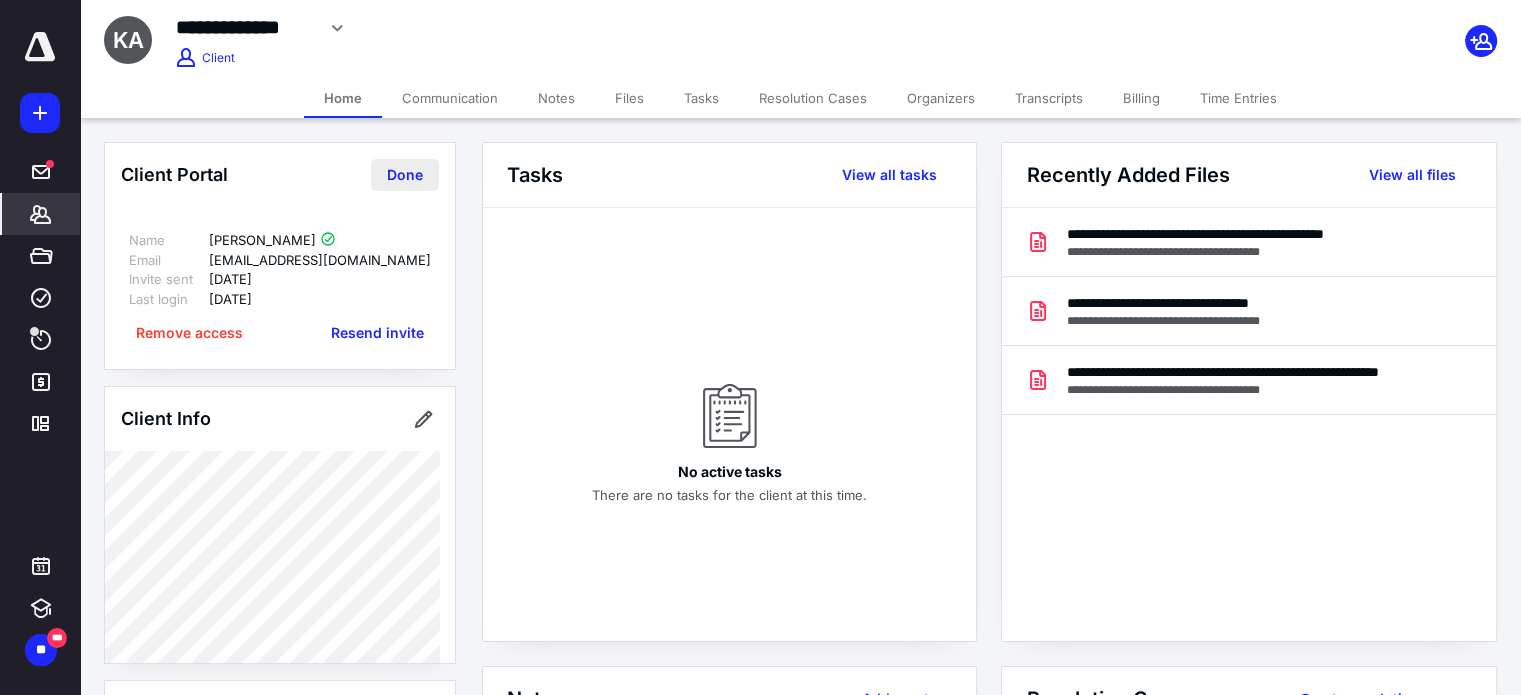click on "Done" at bounding box center (405, 175) 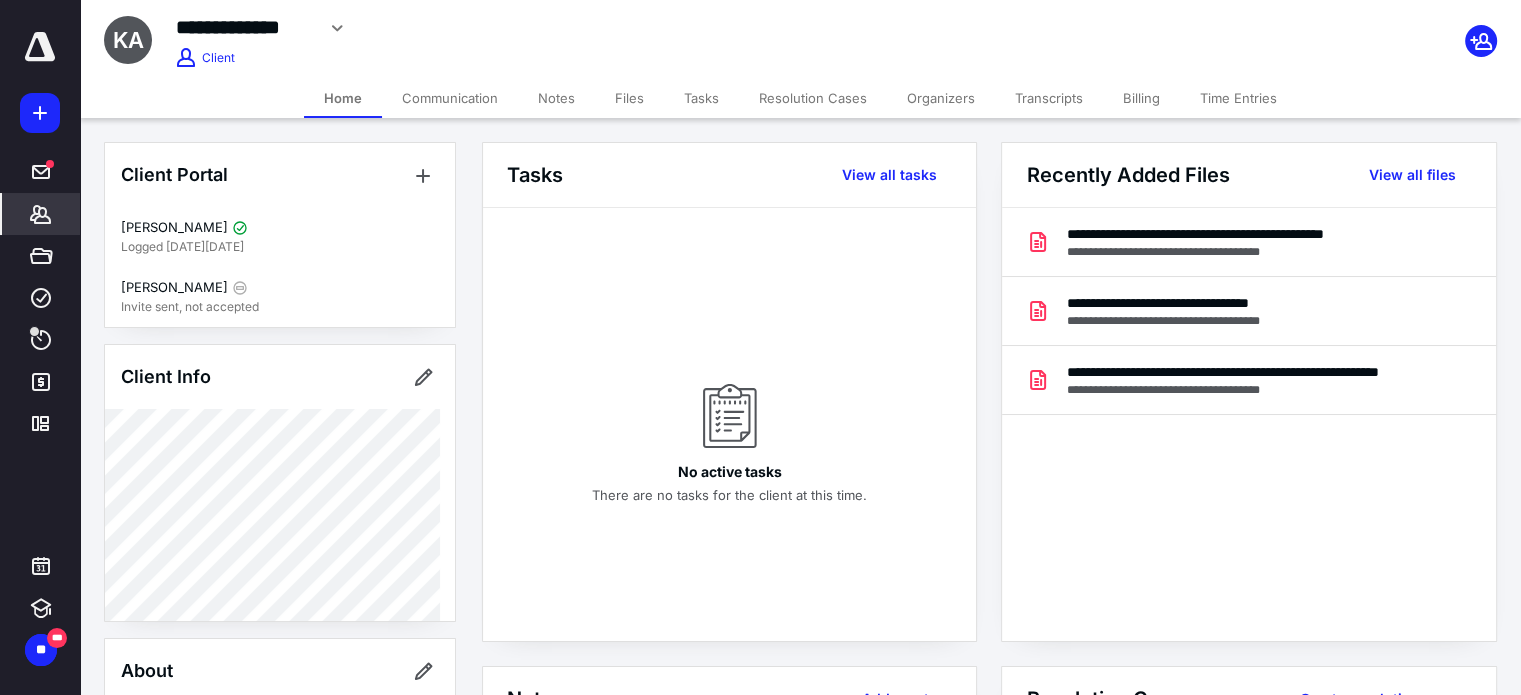 click on "Home" at bounding box center (343, 98) 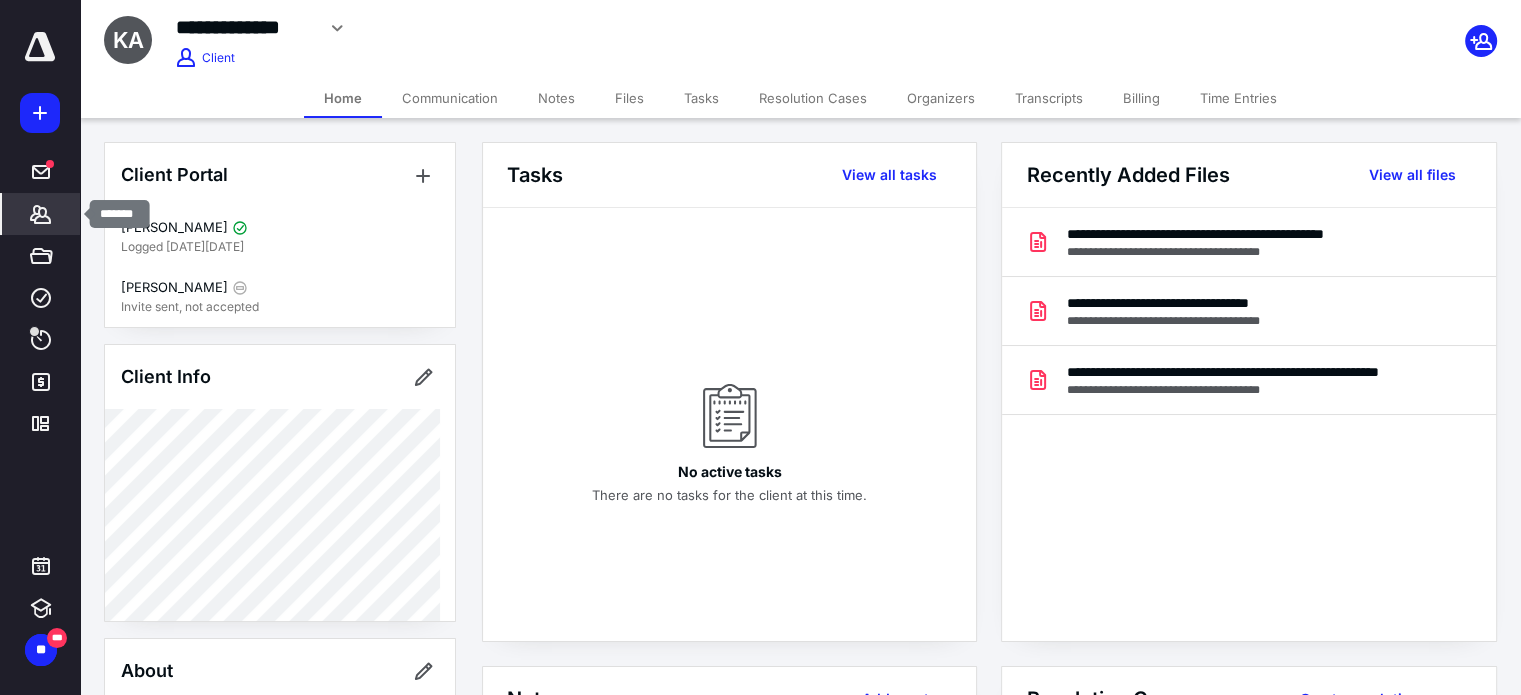 click on "*******" at bounding box center (41, 214) 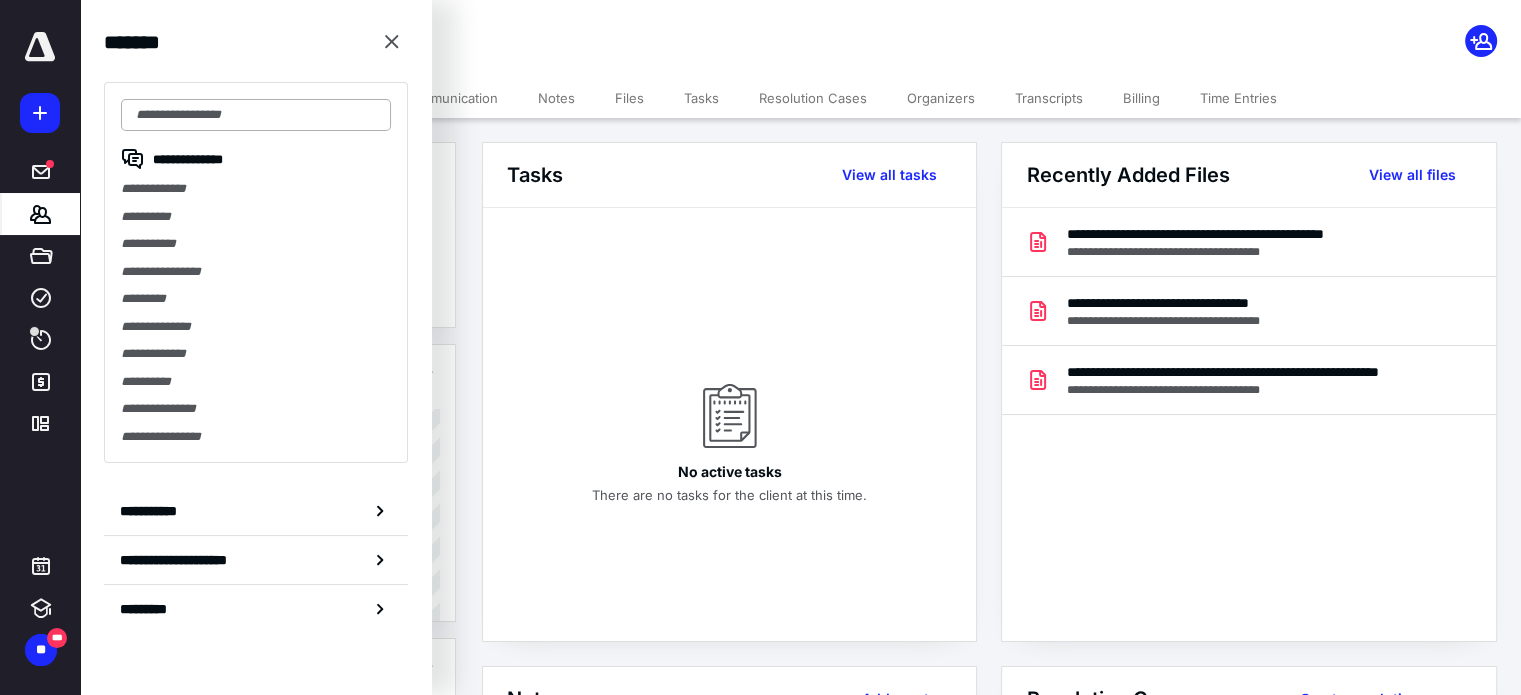 click at bounding box center [256, 115] 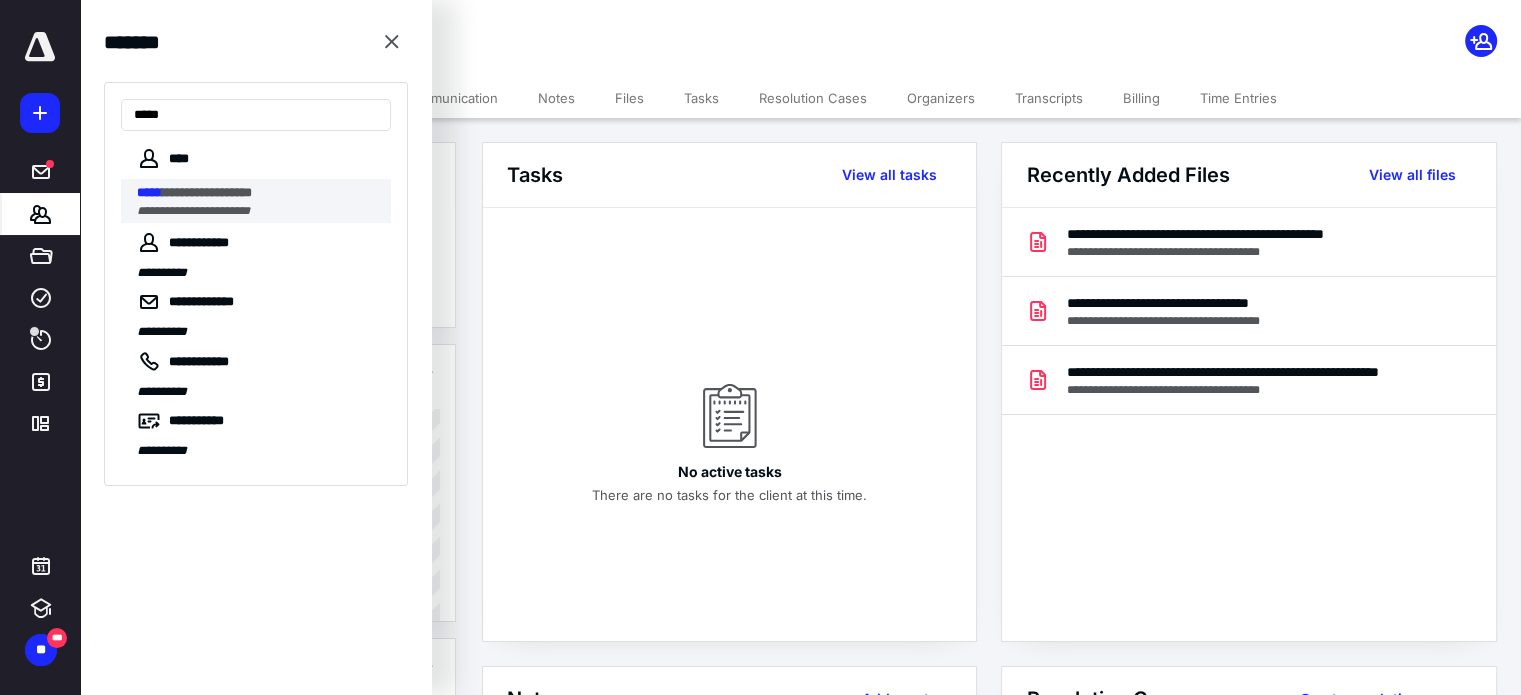 type on "*****" 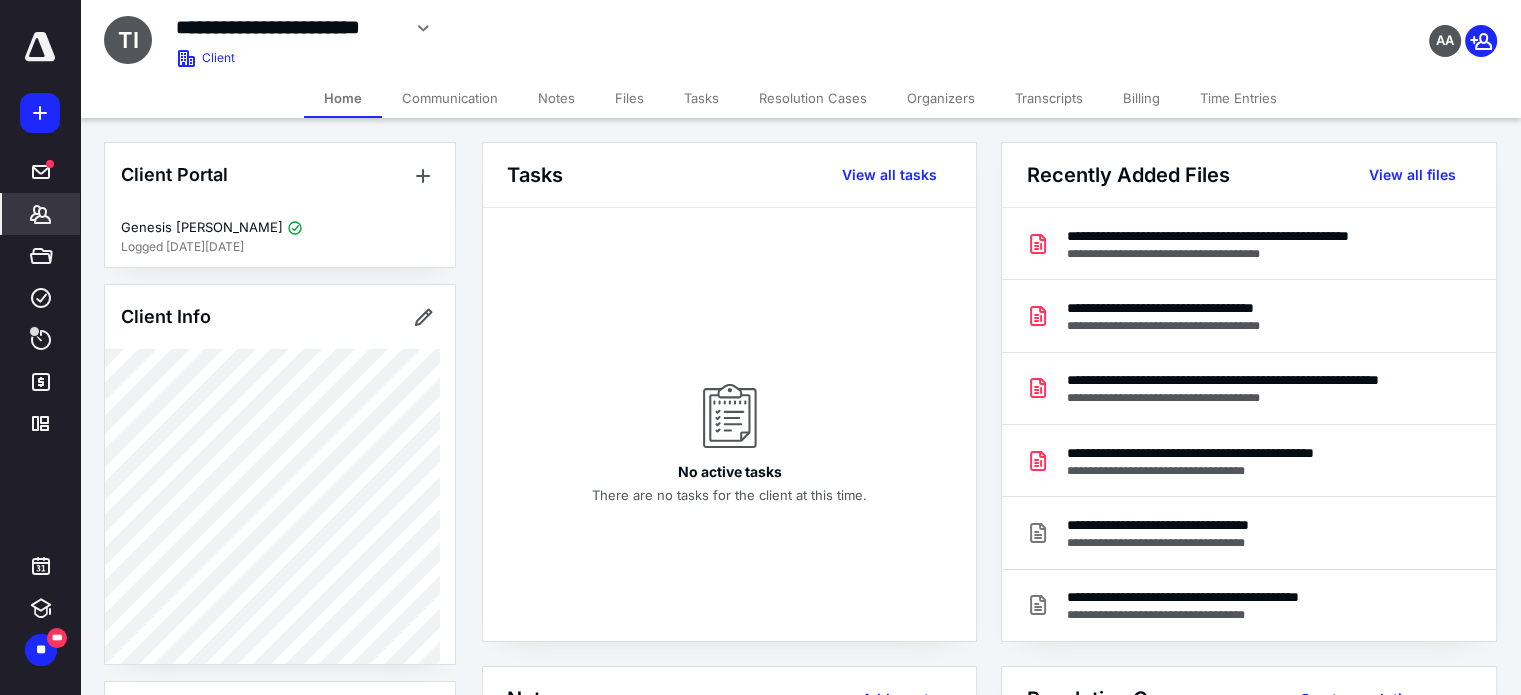 click on "Files" at bounding box center (629, 98) 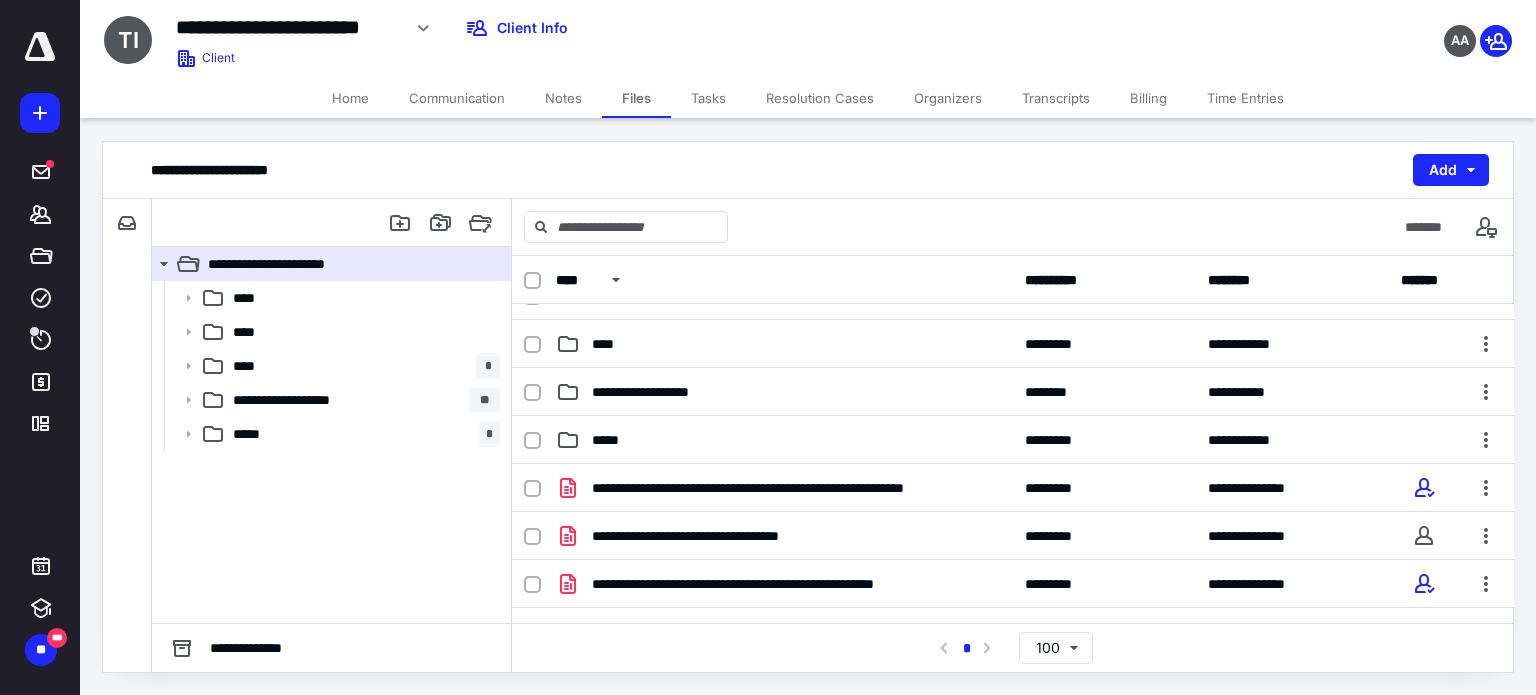 scroll, scrollTop: 120, scrollLeft: 0, axis: vertical 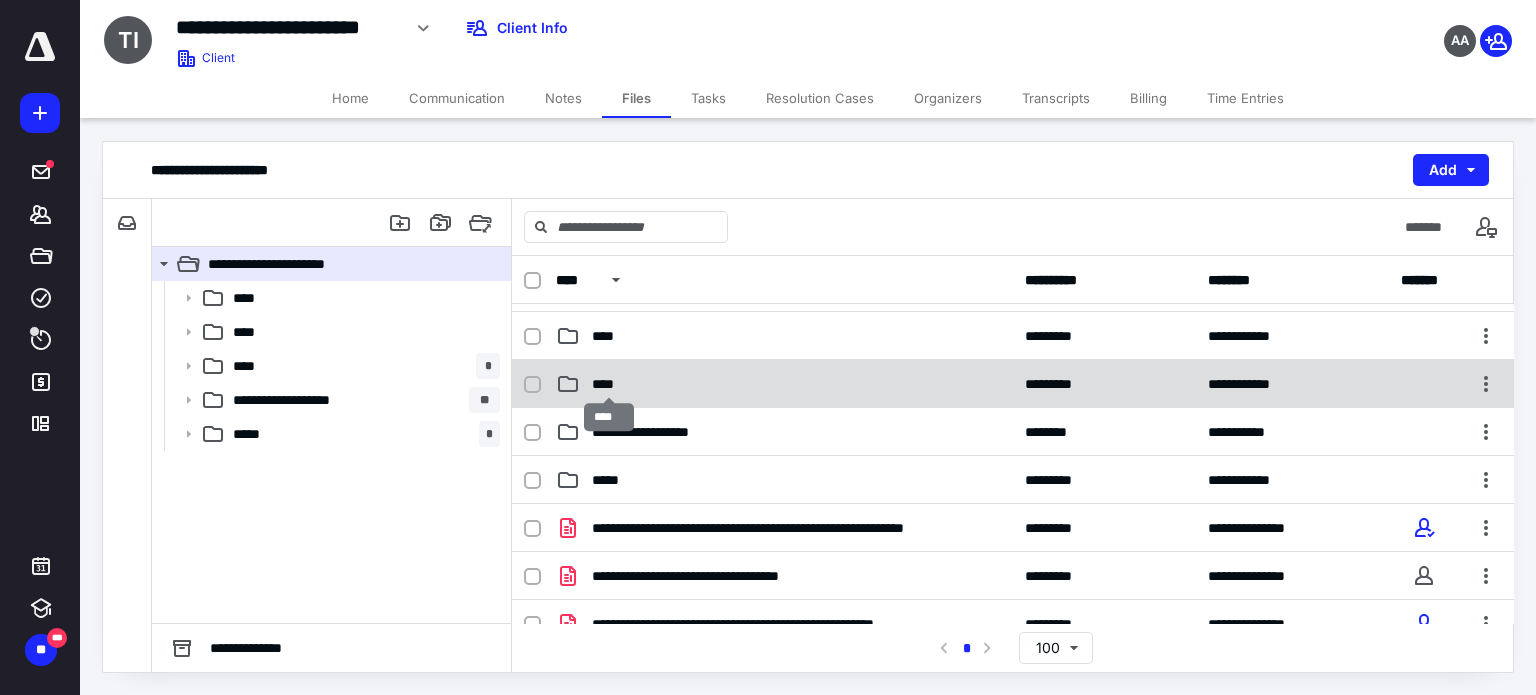 click on "****" at bounding box center [609, 384] 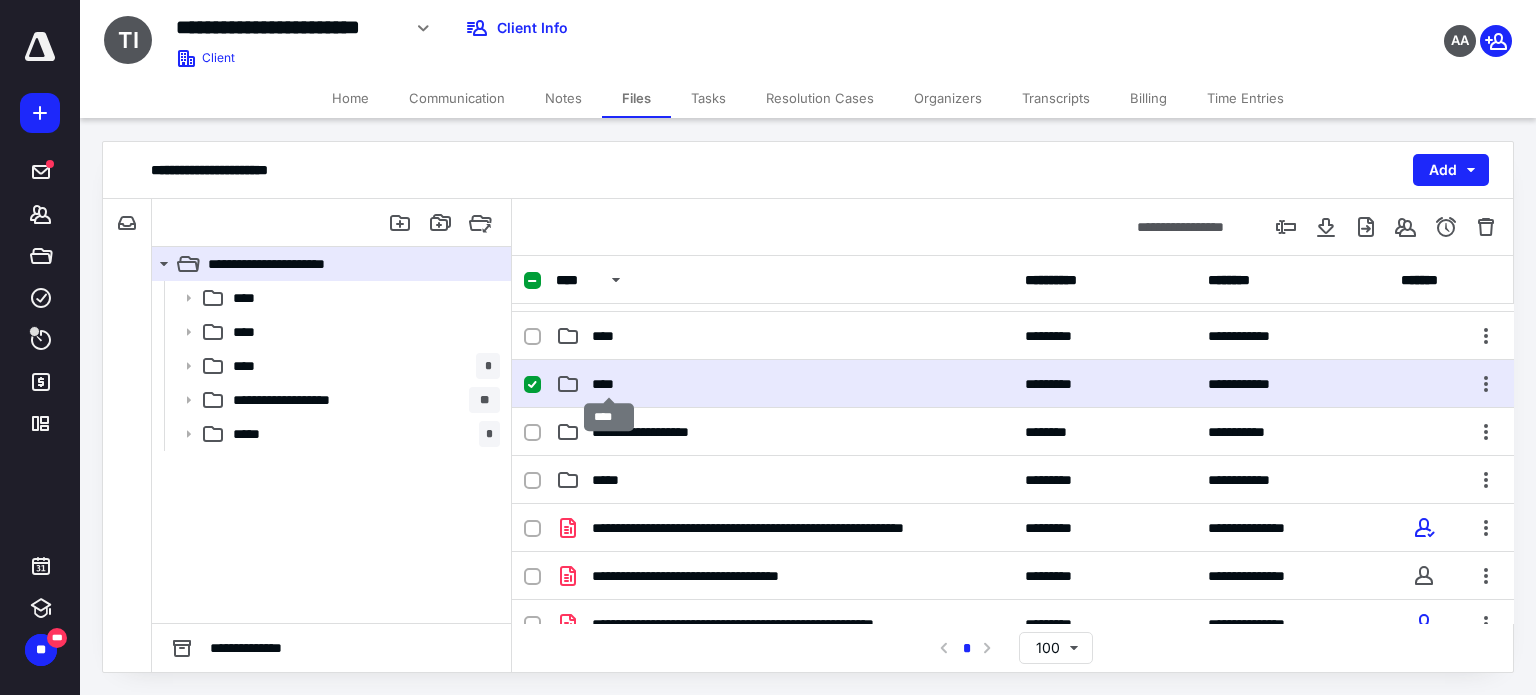 click on "****" at bounding box center [609, 384] 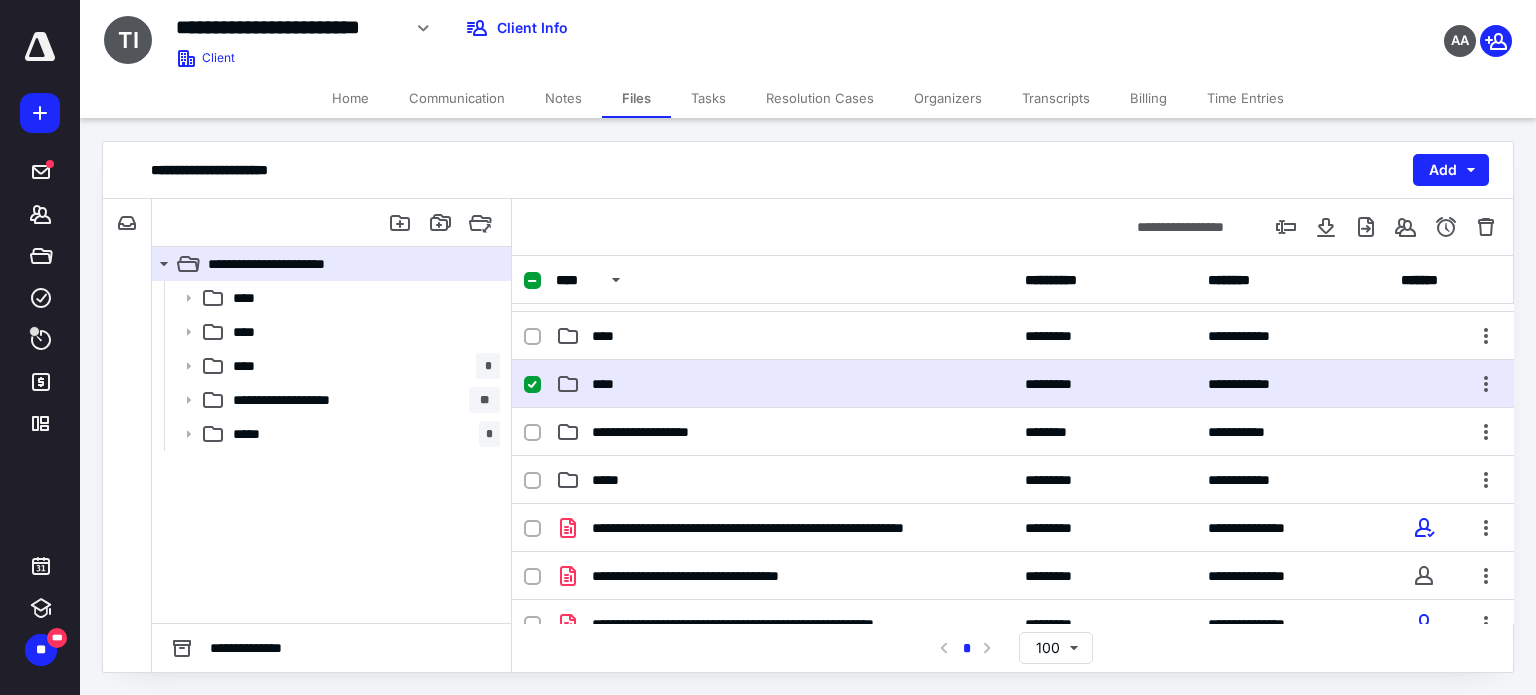 click at bounding box center (532, 385) 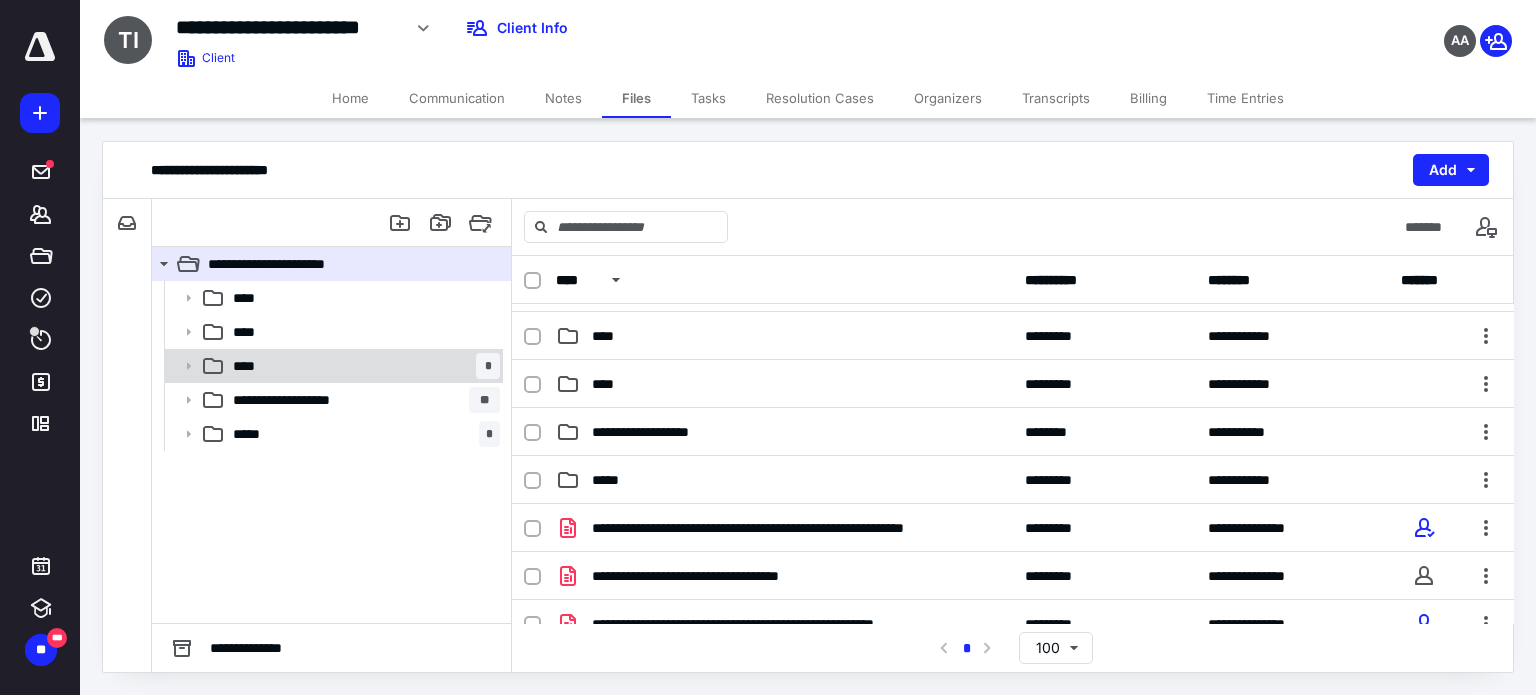 click 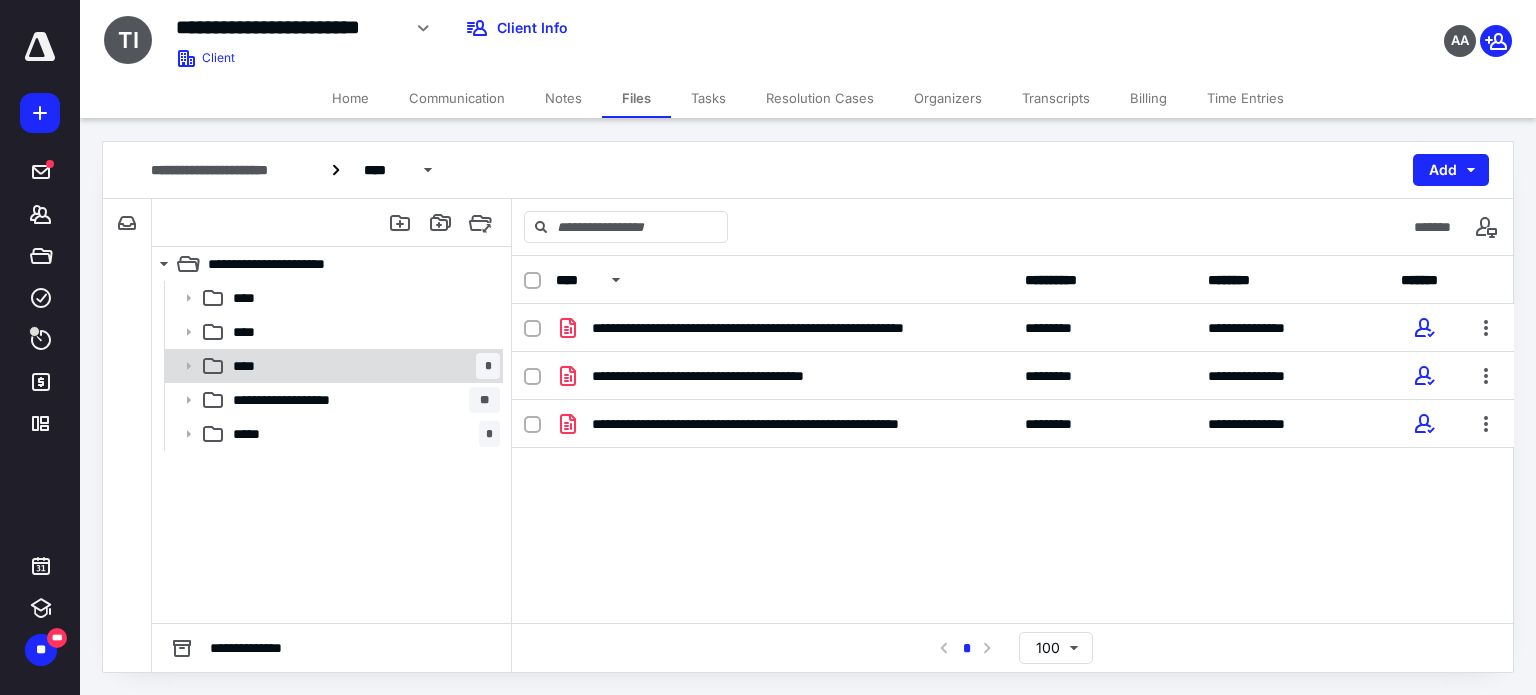 click 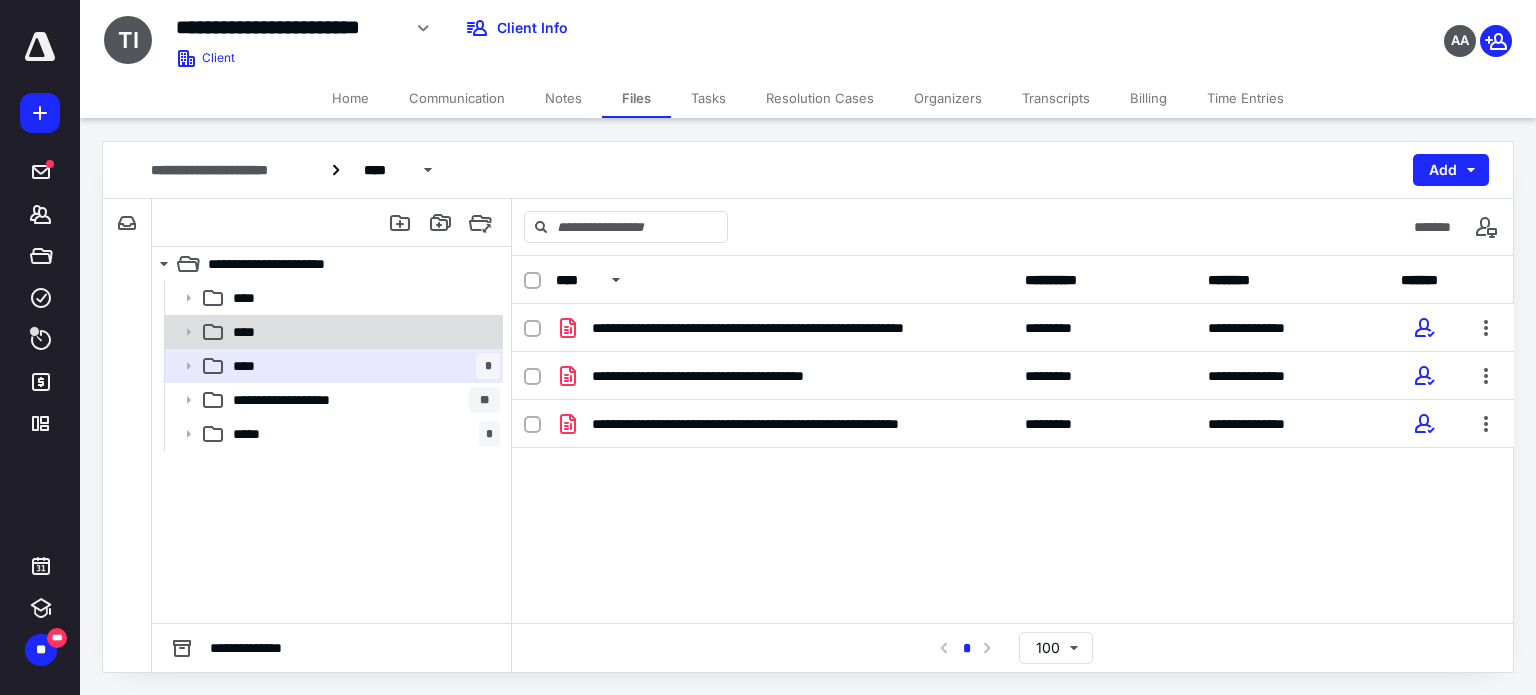 click 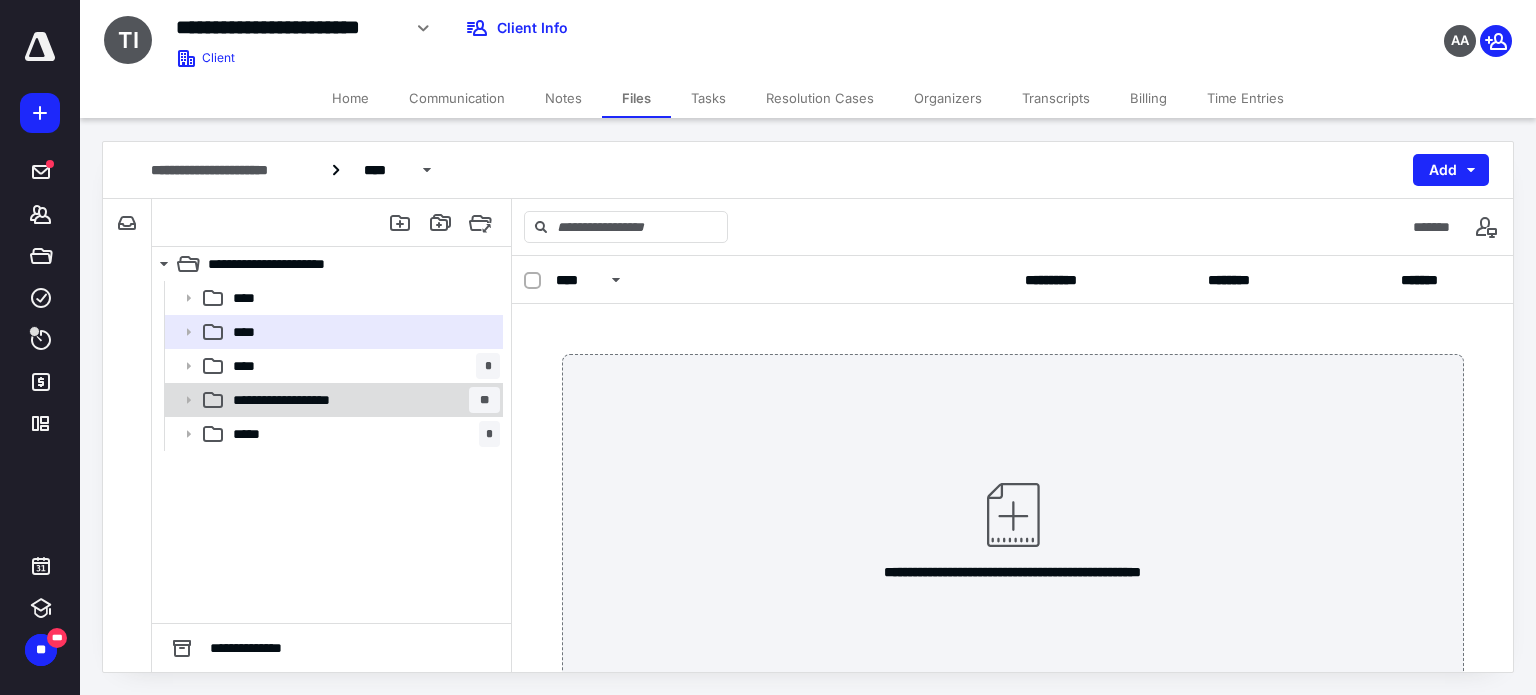click 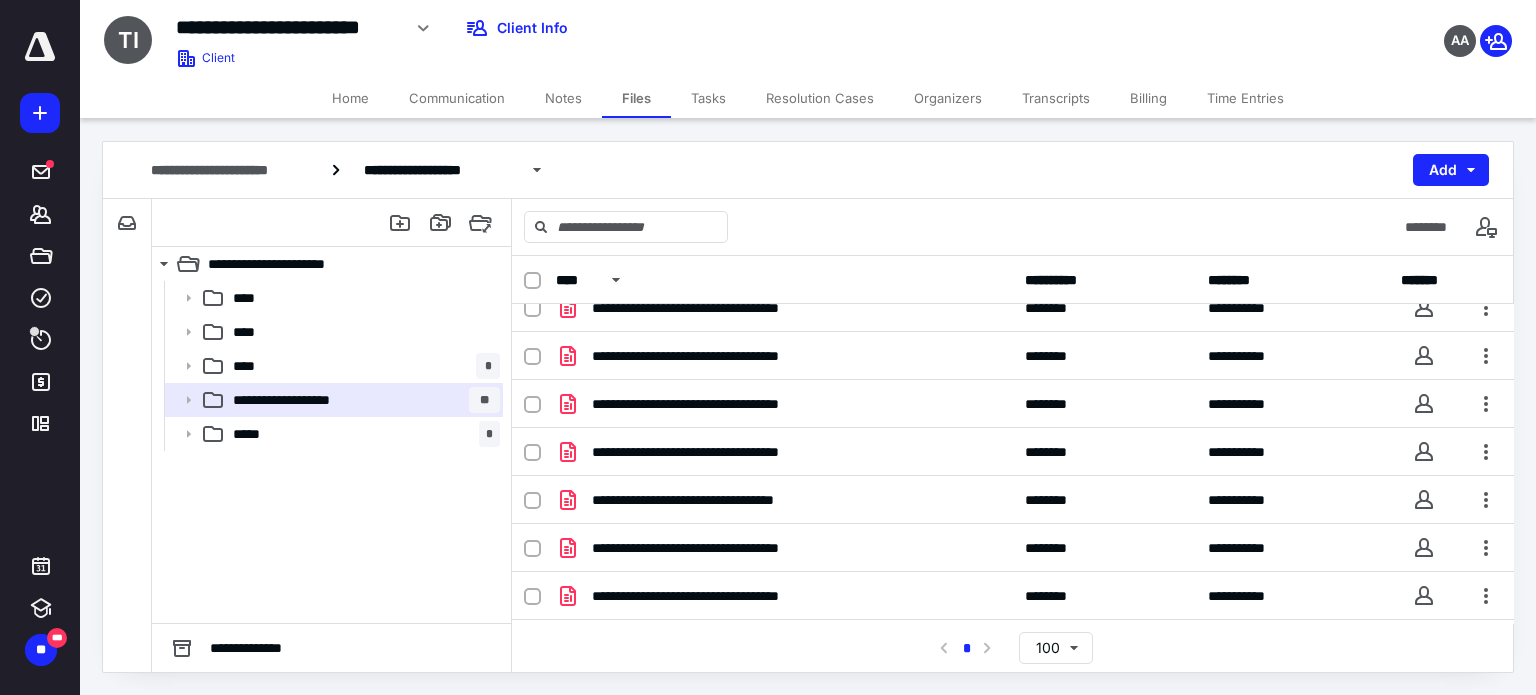 scroll, scrollTop: 0, scrollLeft: 0, axis: both 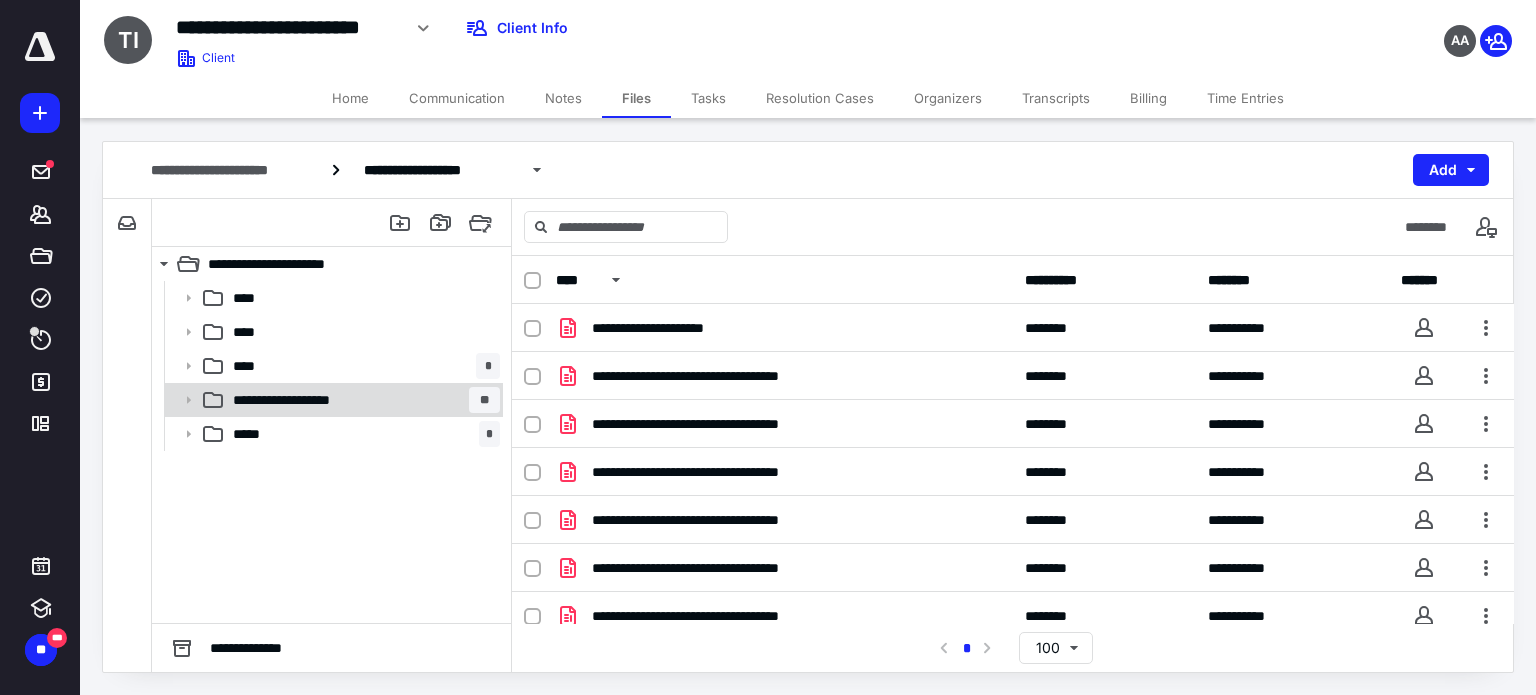 click 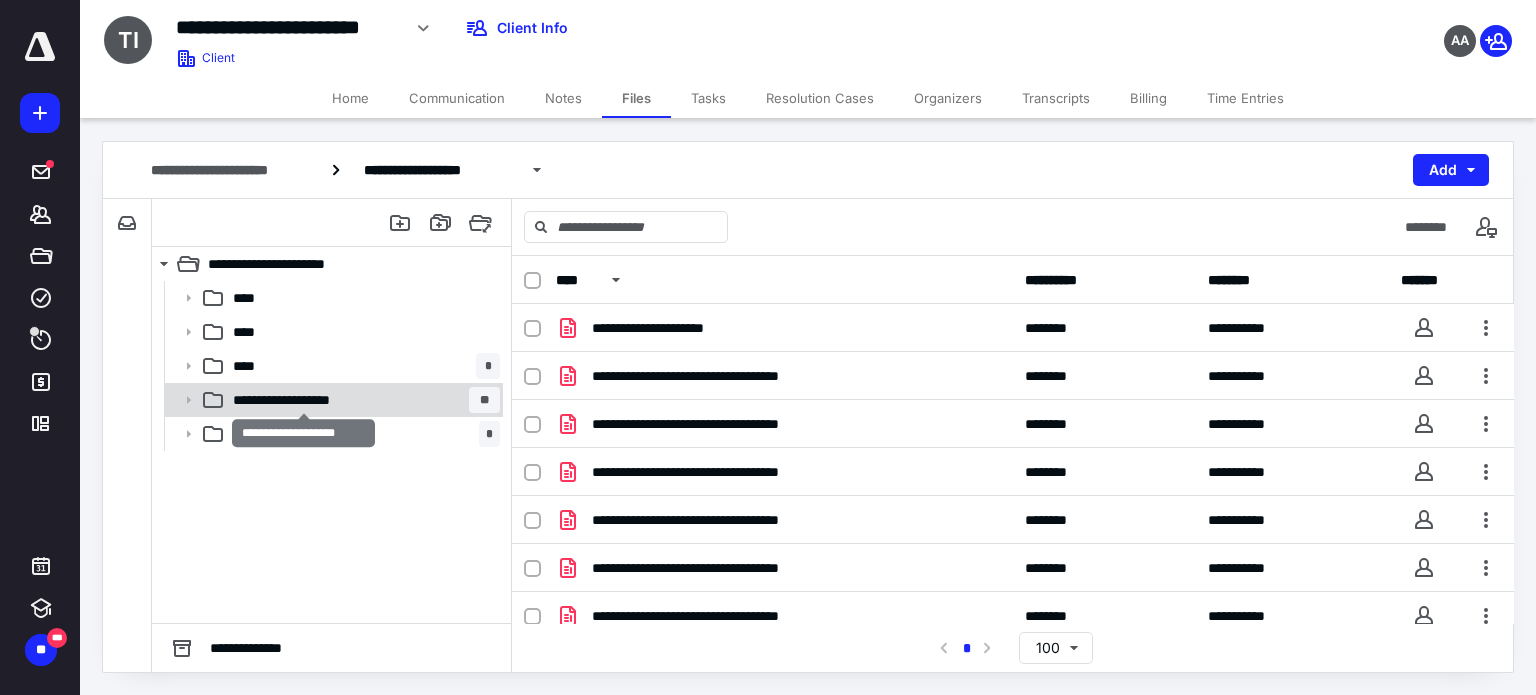 click on "**********" at bounding box center (304, 400) 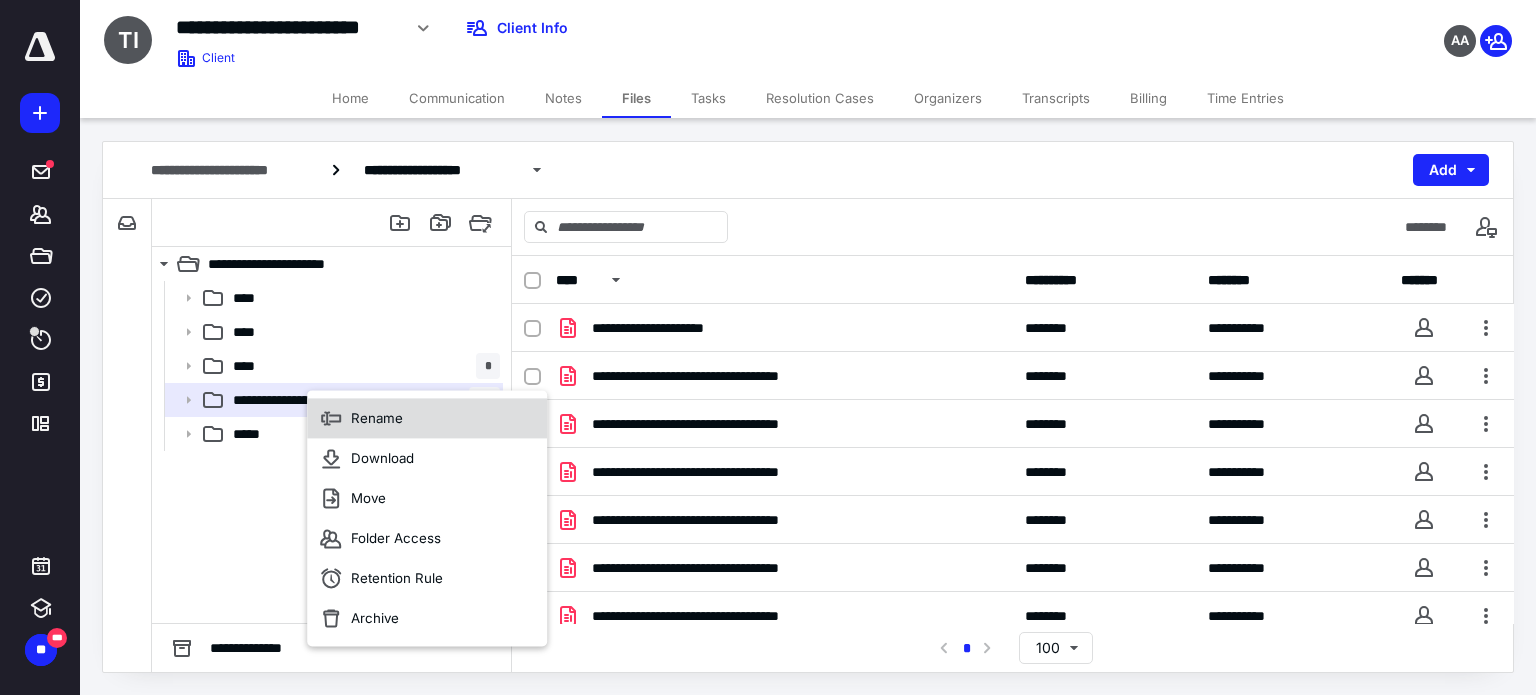 click on "Rename" at bounding box center [377, 418] 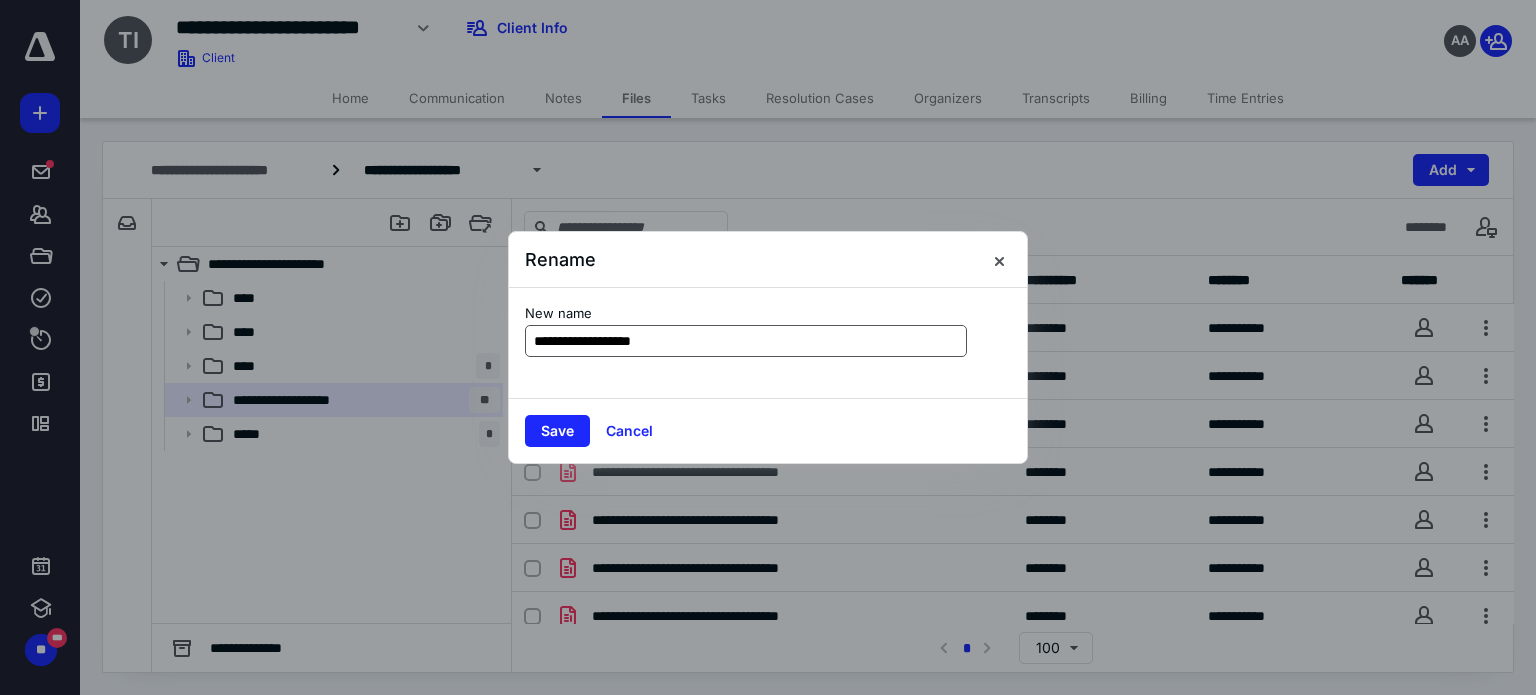 click on "**********" at bounding box center (746, 341) 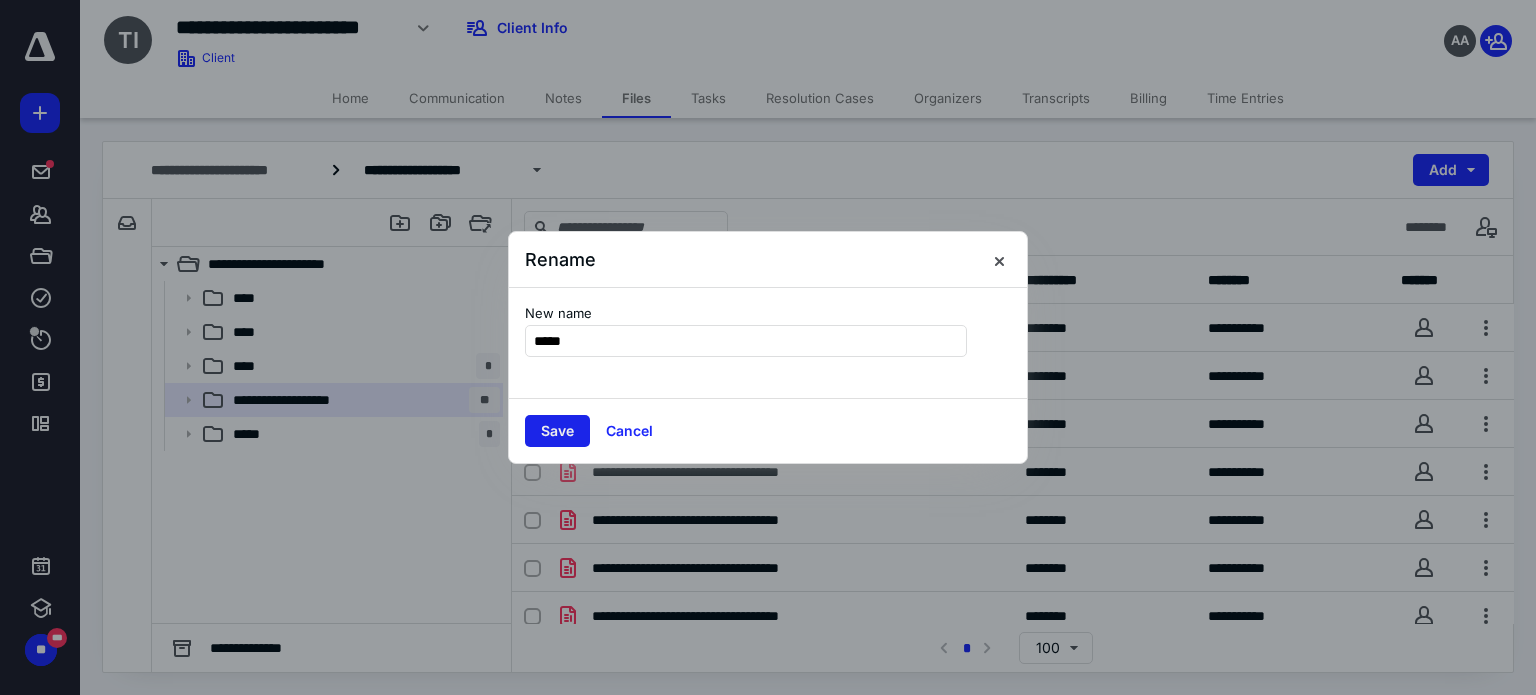 type on "****" 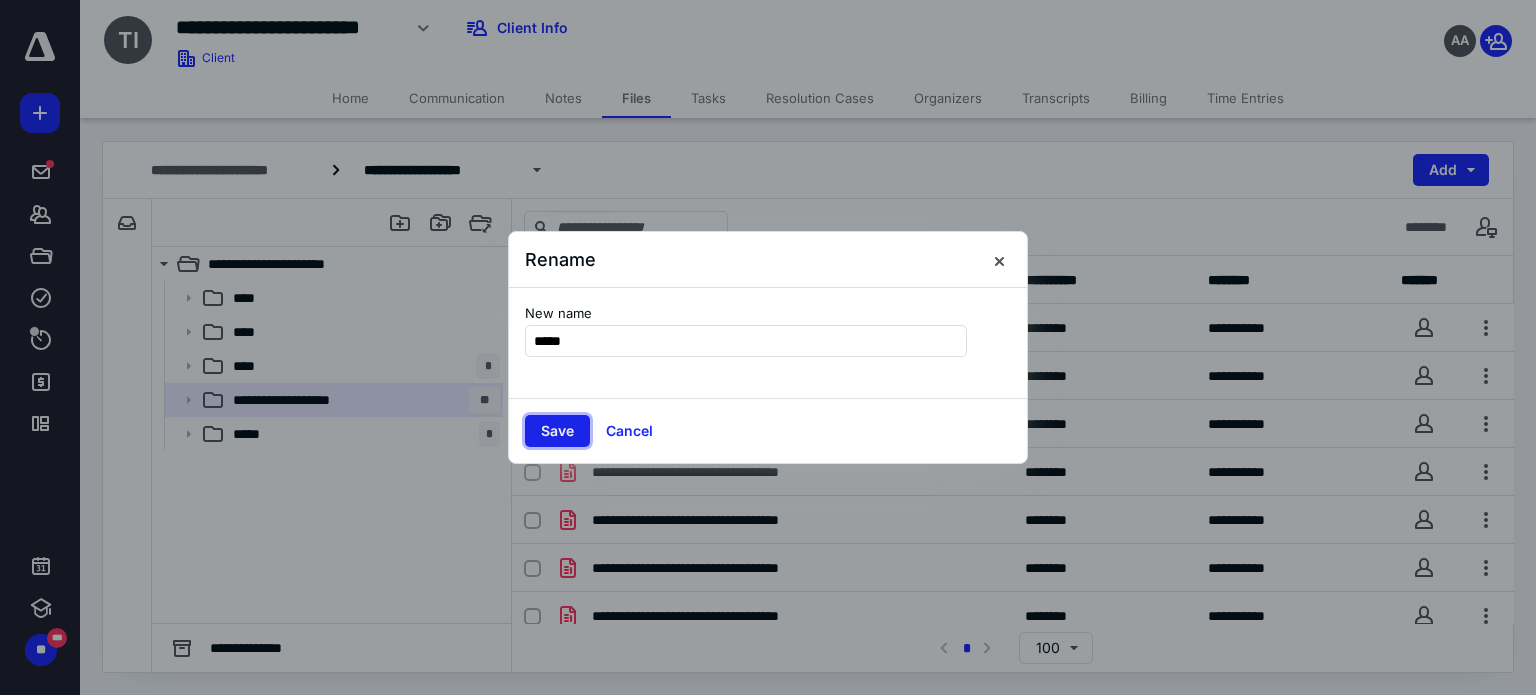 click on "Save" at bounding box center (557, 431) 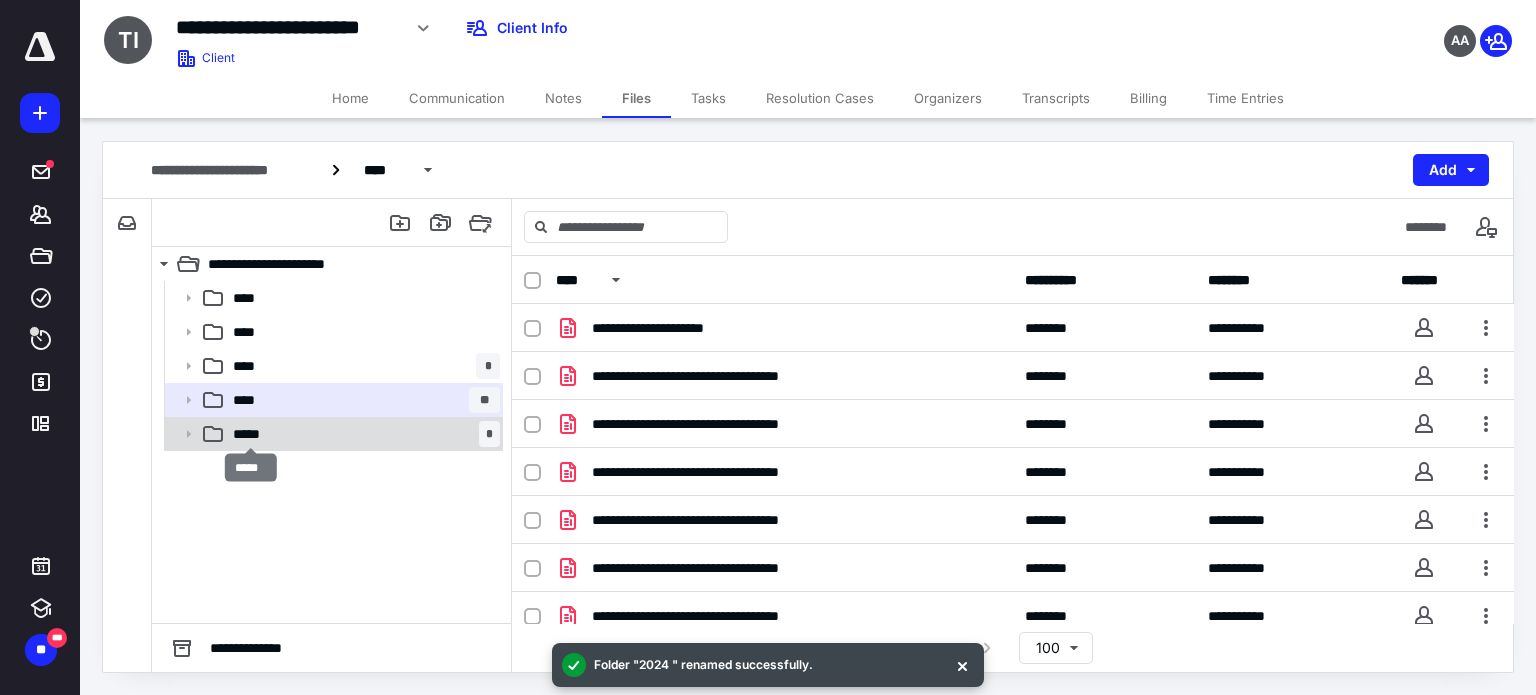 click on "*****" at bounding box center [251, 434] 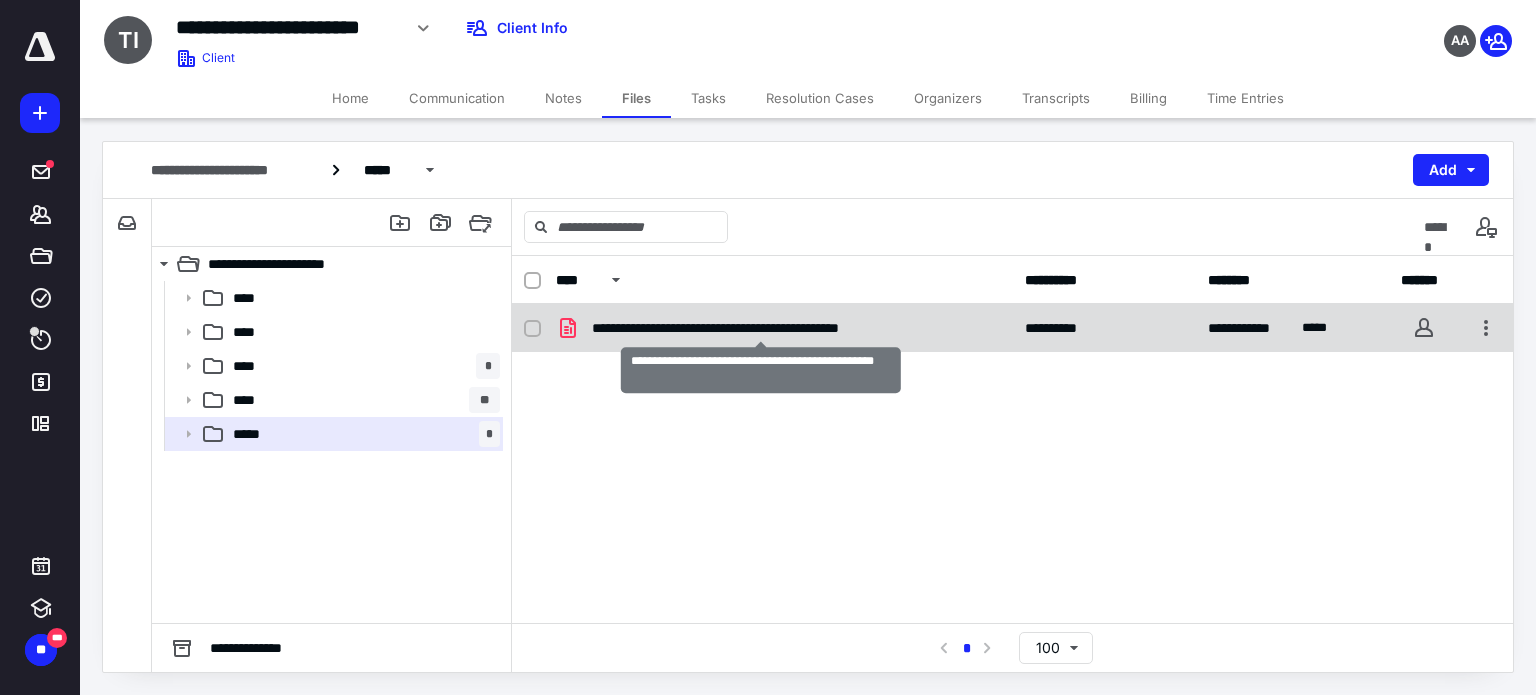 click on "**********" at bounding box center (761, 328) 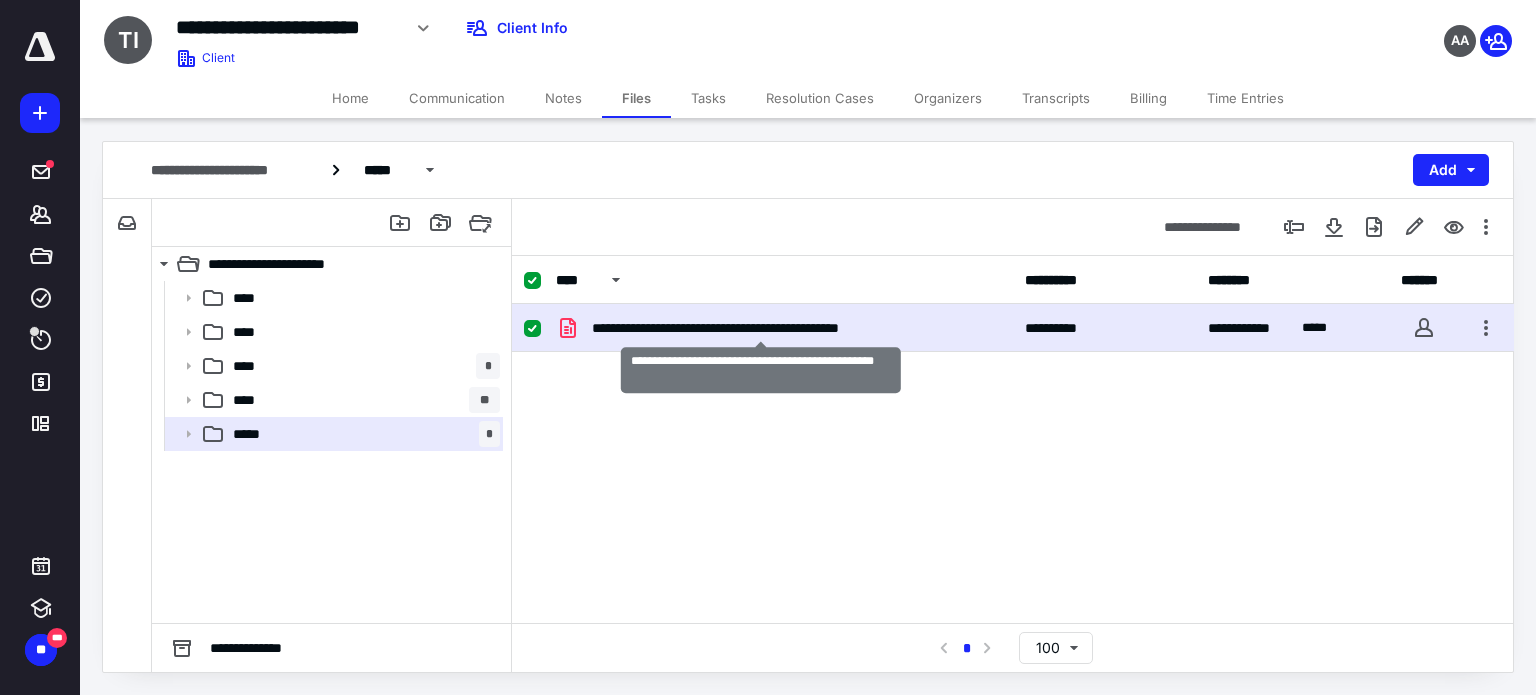 click on "**********" at bounding box center [761, 328] 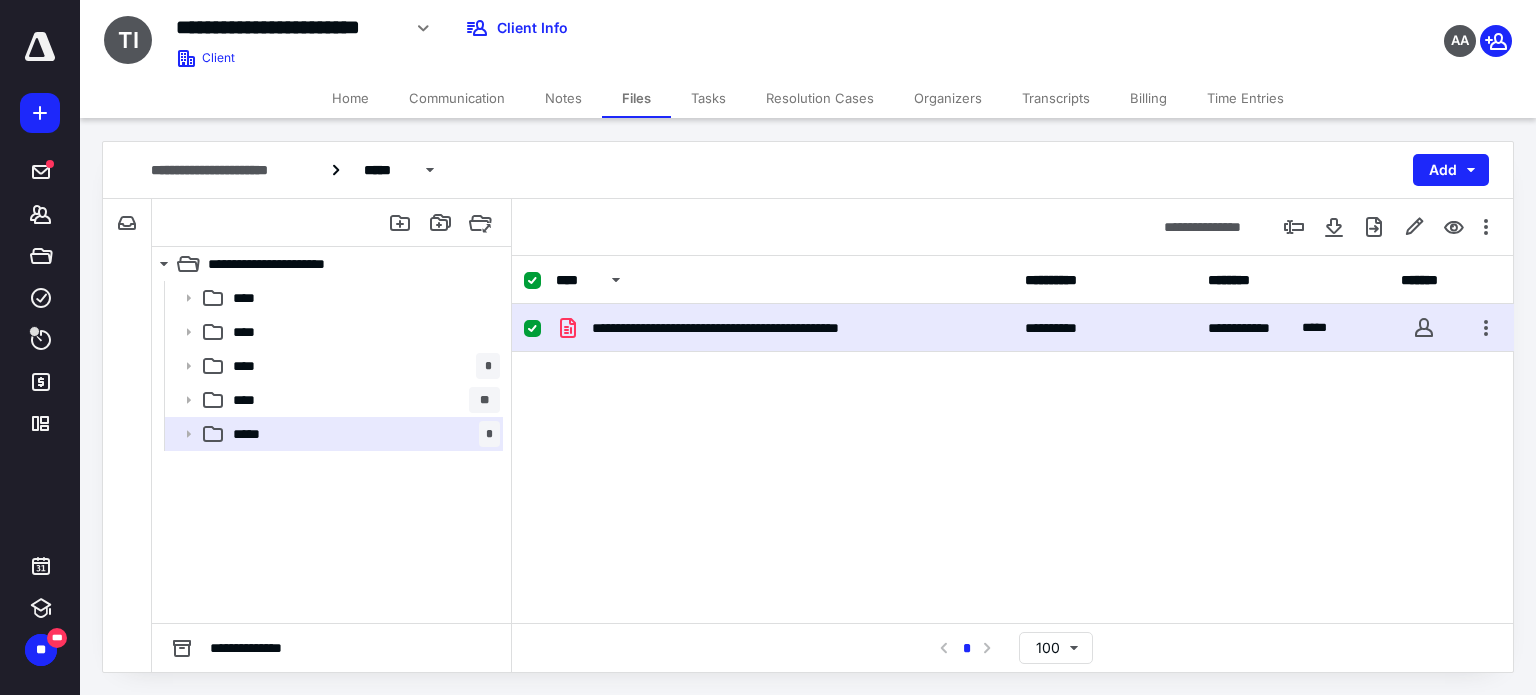 click at bounding box center (532, 329) 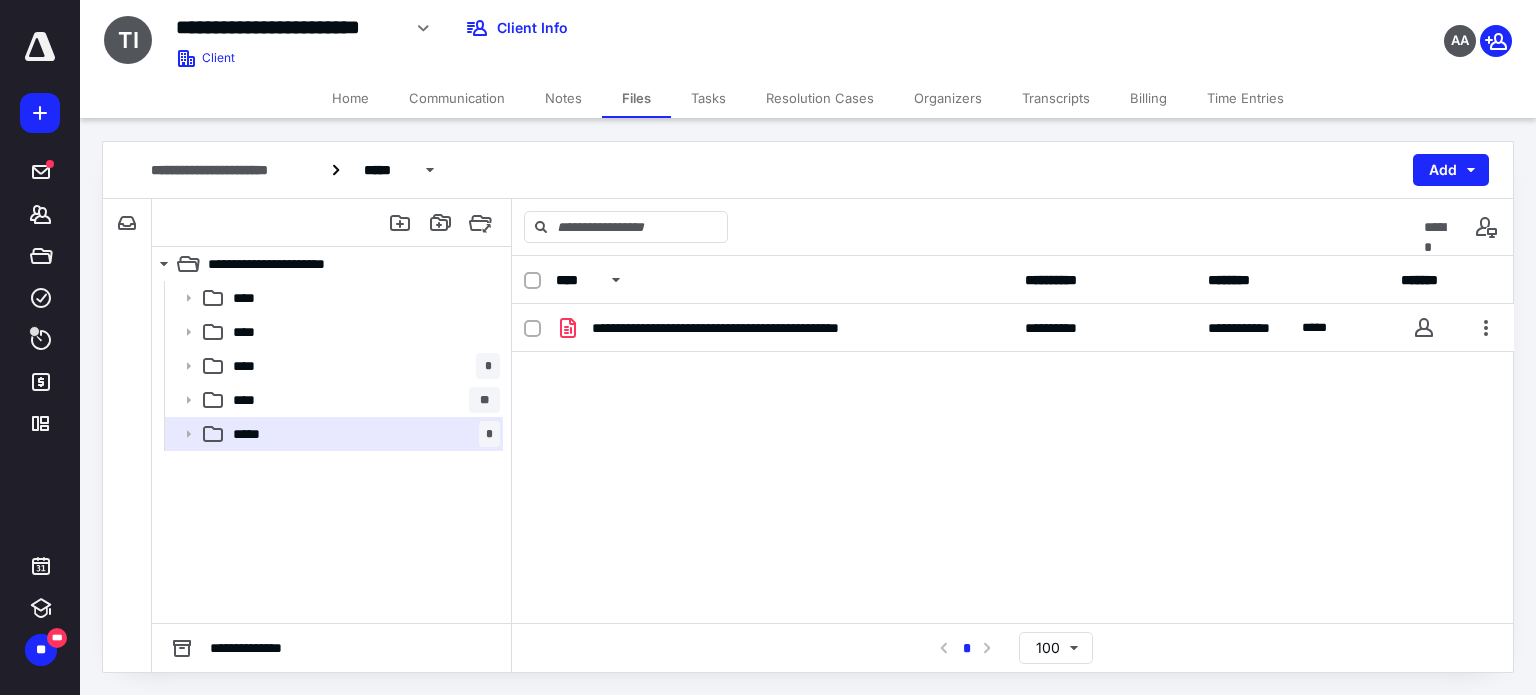 click on "**** **** **** * **** ** ***** *" at bounding box center (331, 452) 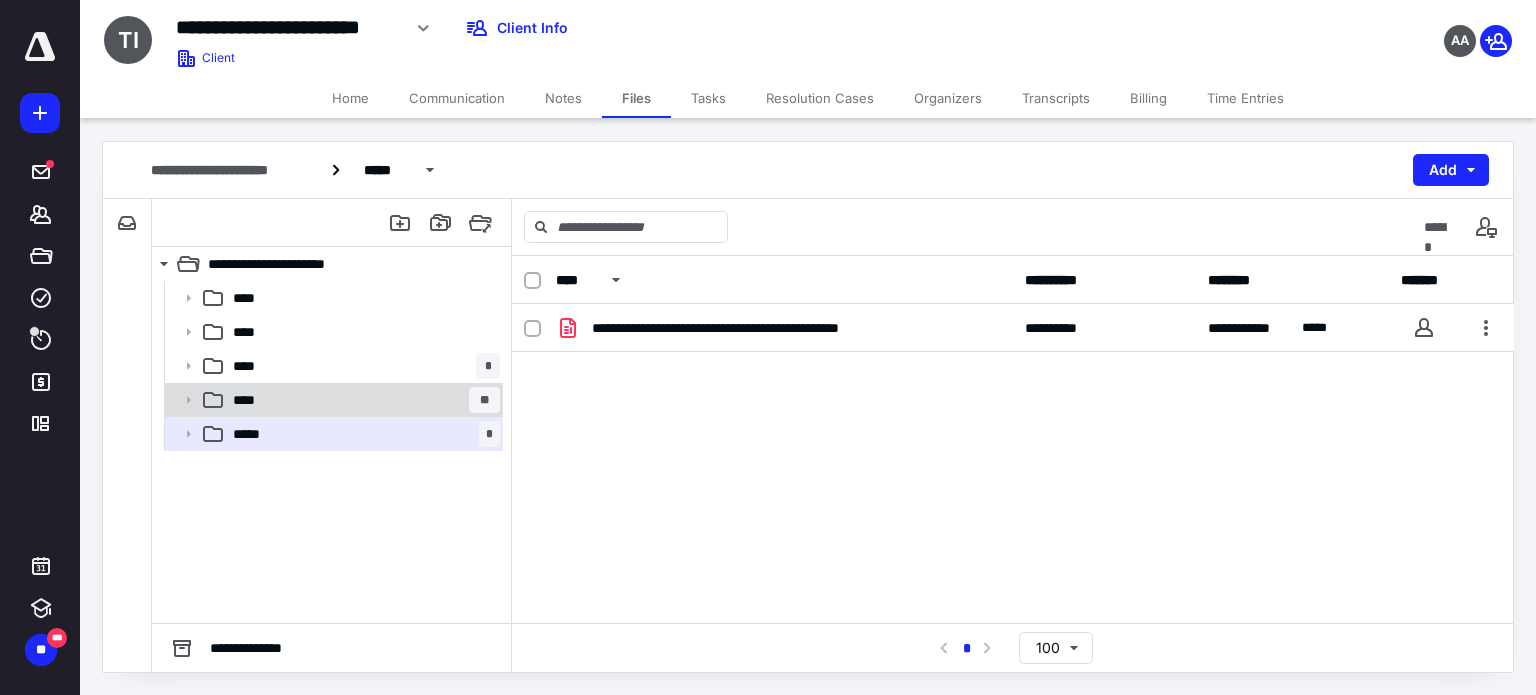 click 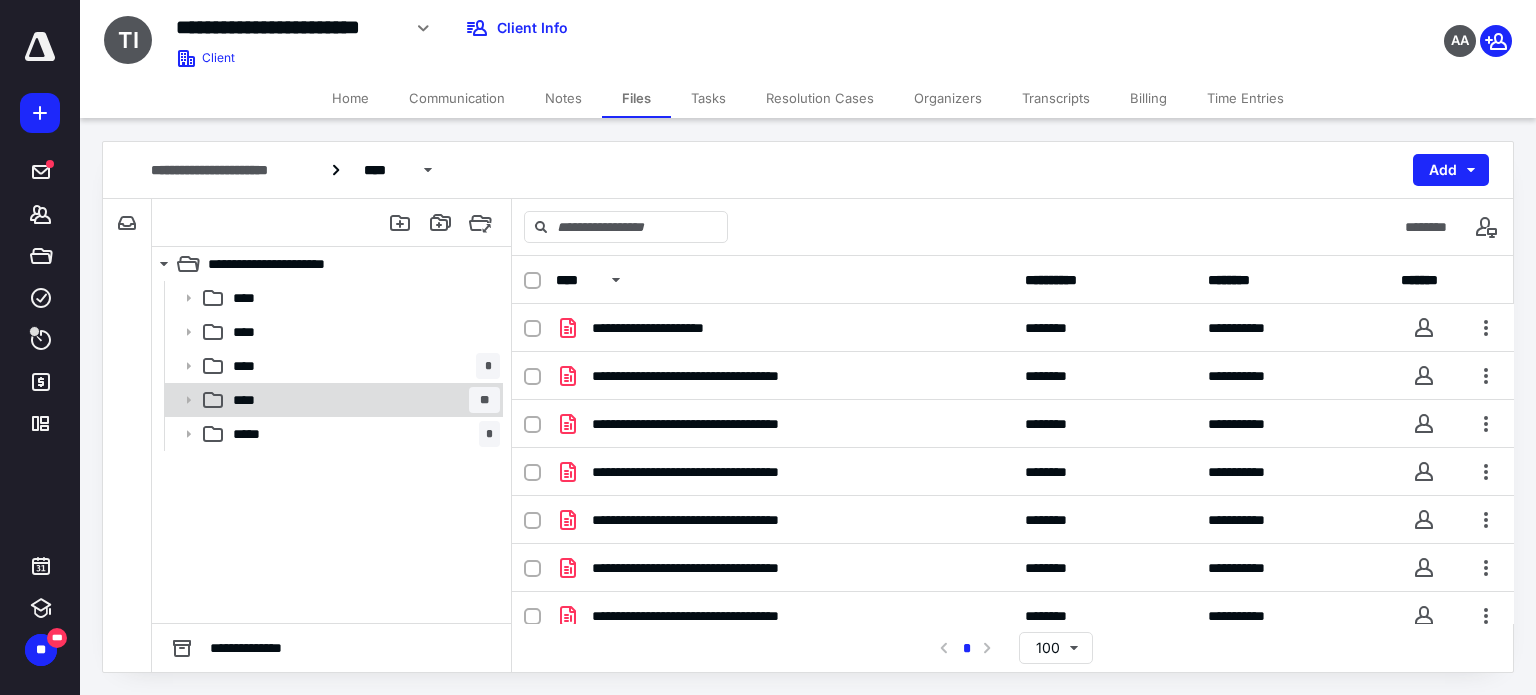 click 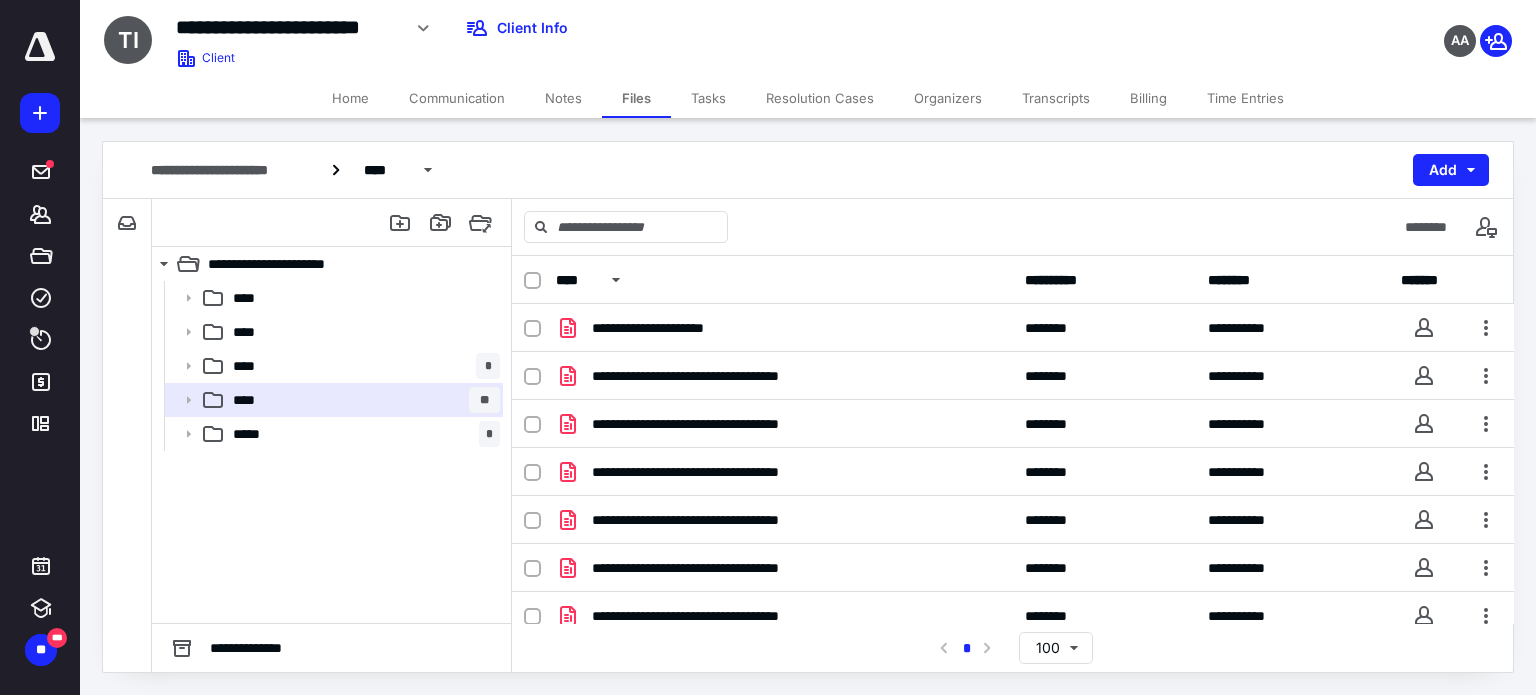 click on "**** **** **** * **** ** ***** *" at bounding box center (331, 452) 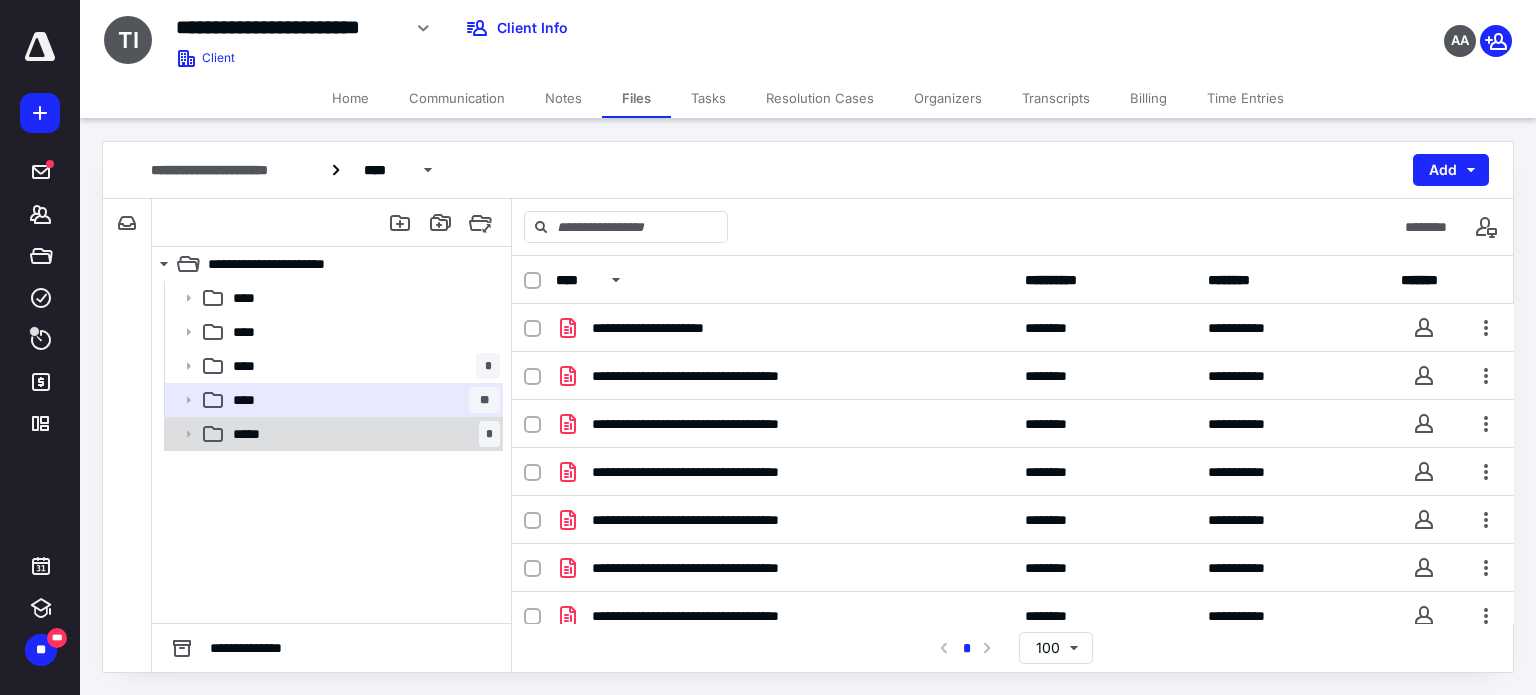 click 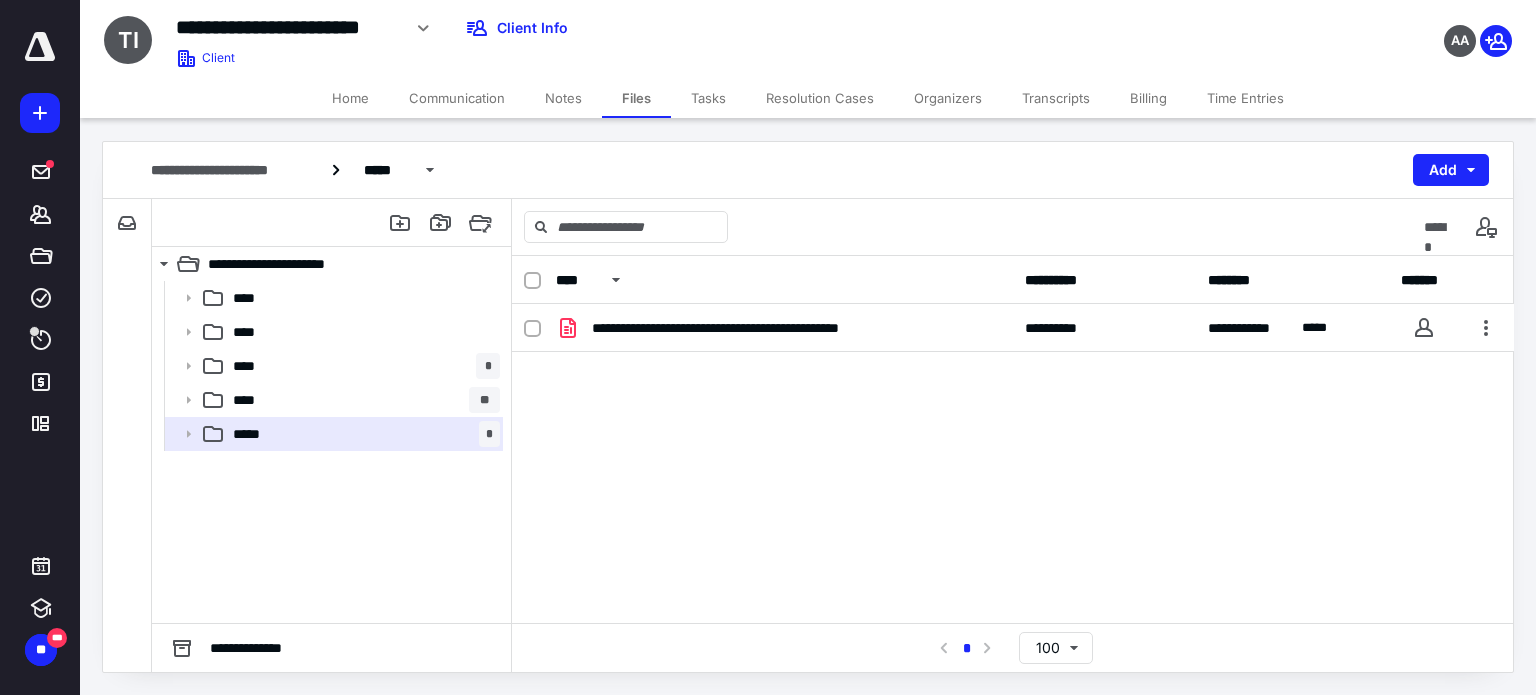 click on "**** **** **** * **** ** ***** *" at bounding box center (331, 452) 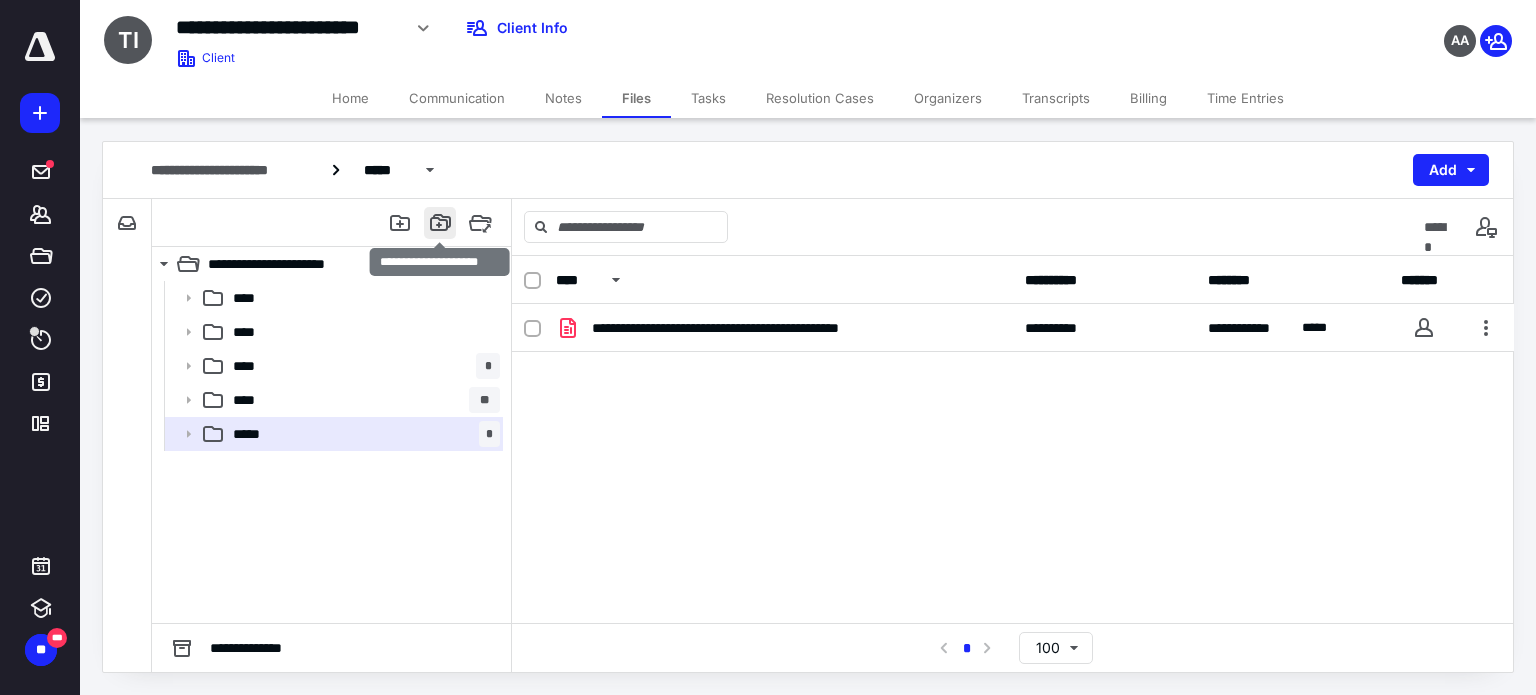 click at bounding box center (440, 223) 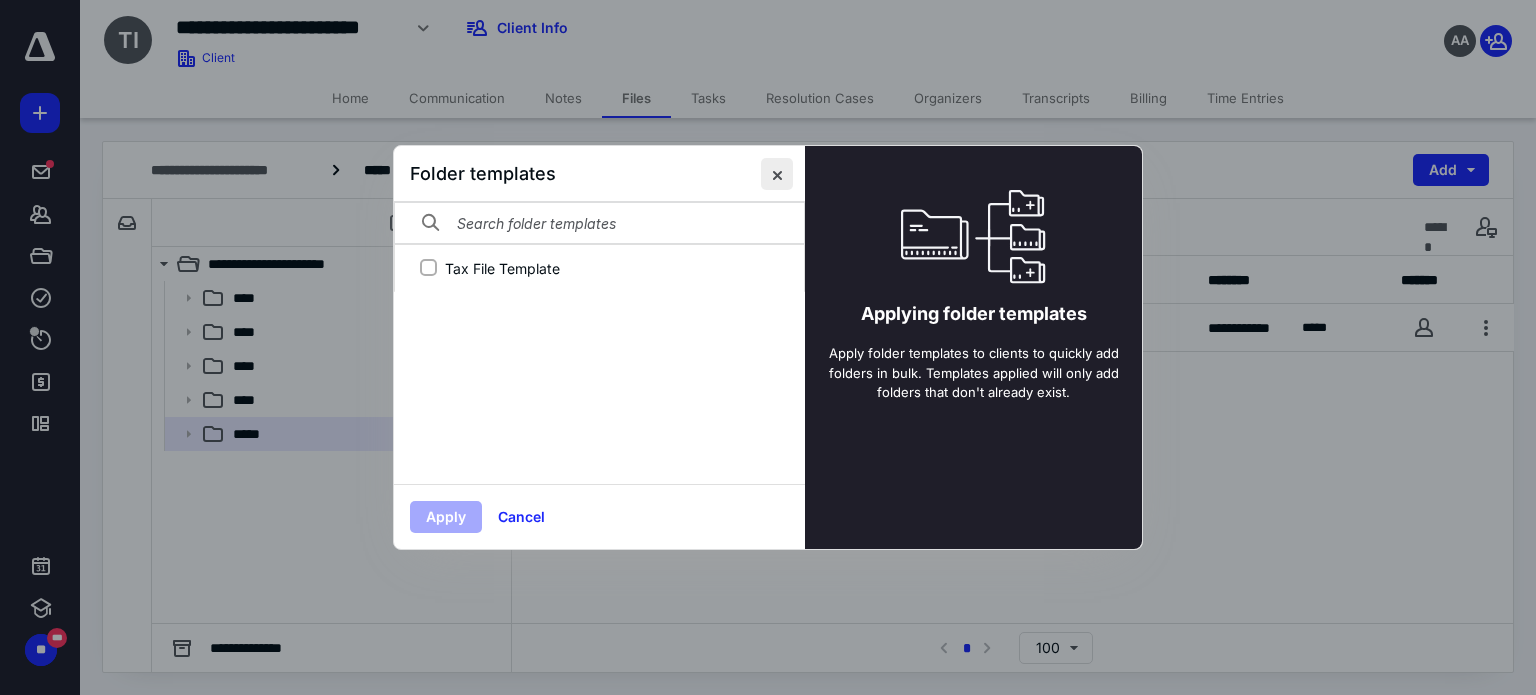 click at bounding box center (777, 174) 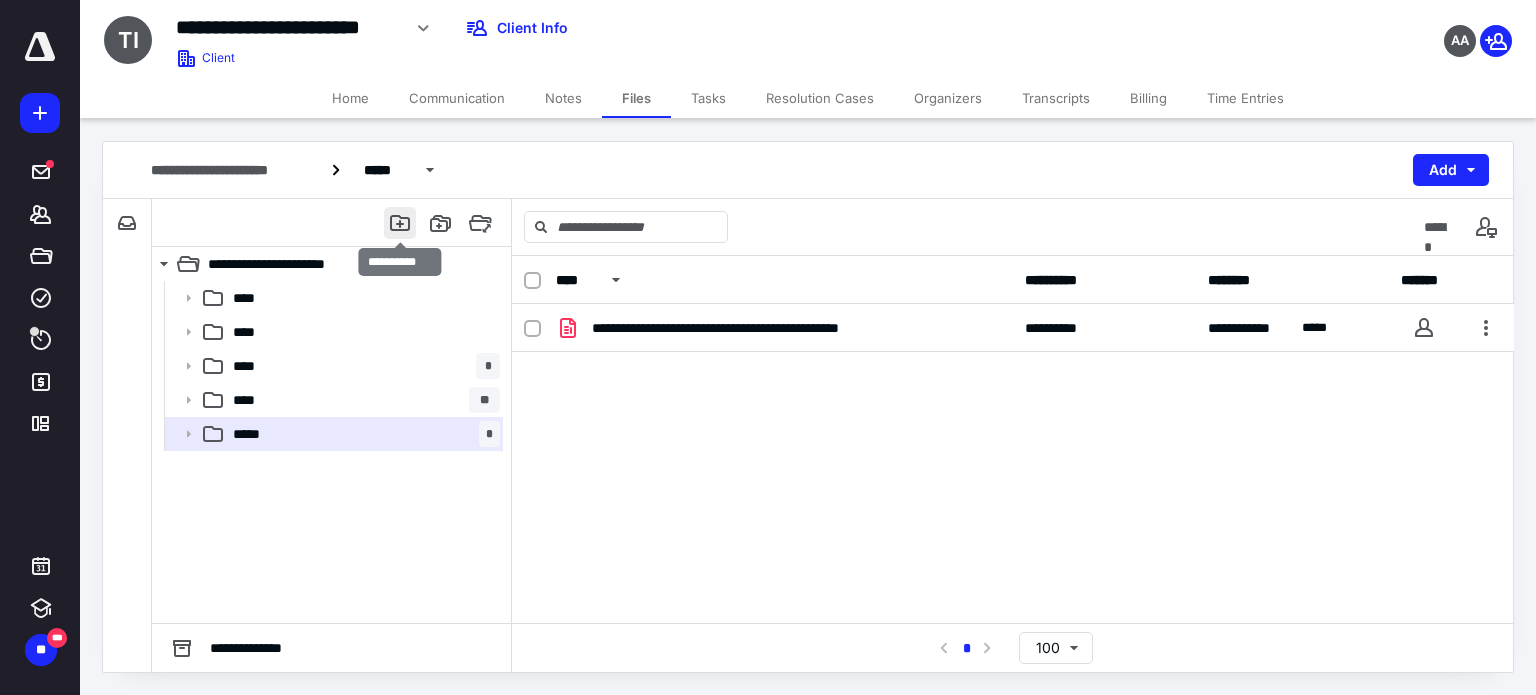 click at bounding box center [400, 223] 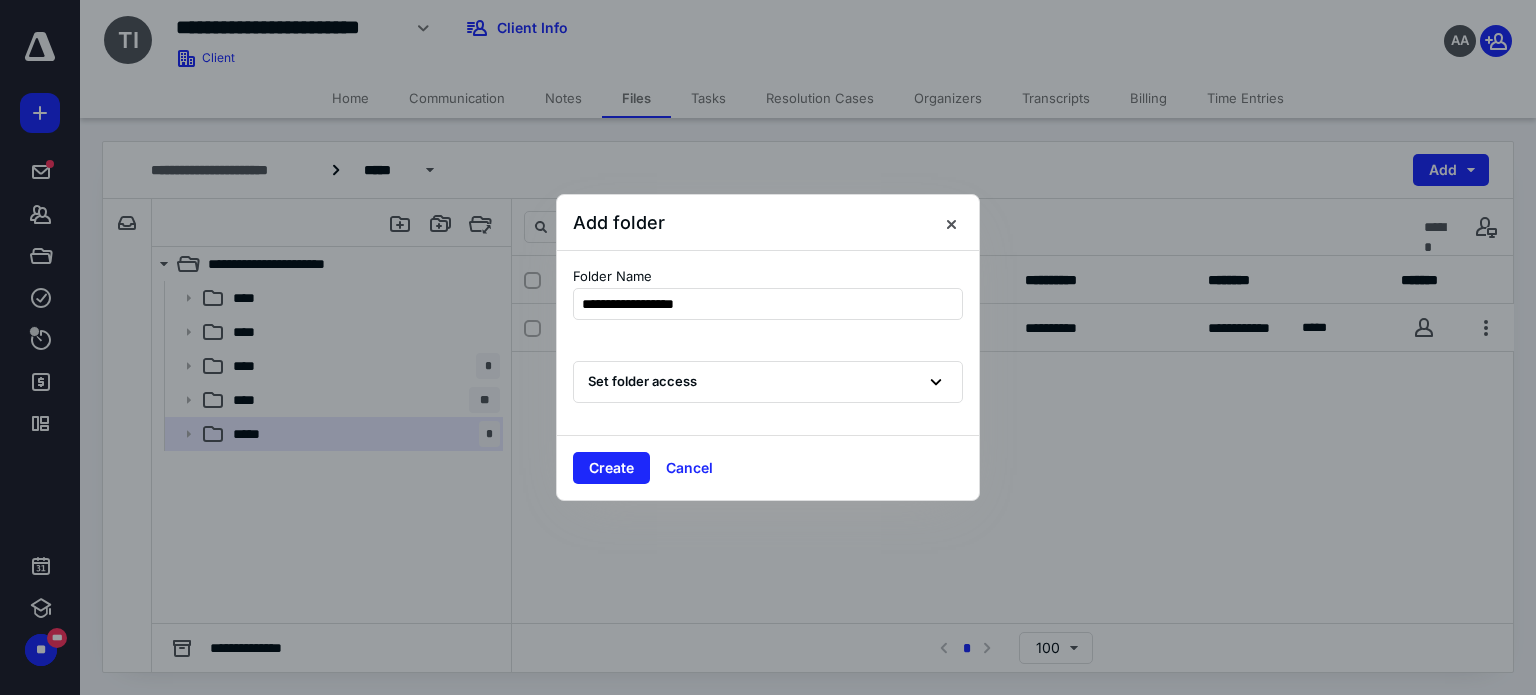 type on "**********" 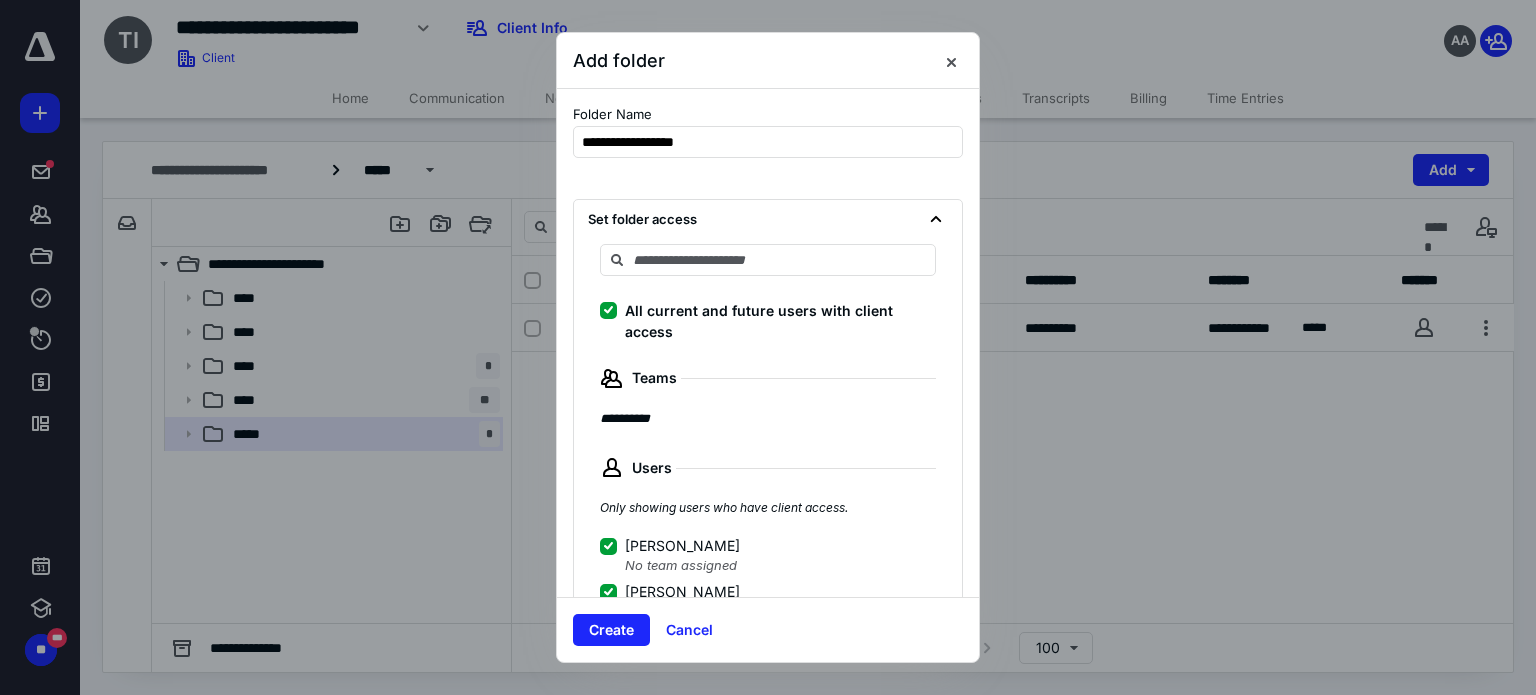 scroll, scrollTop: 163, scrollLeft: 0, axis: vertical 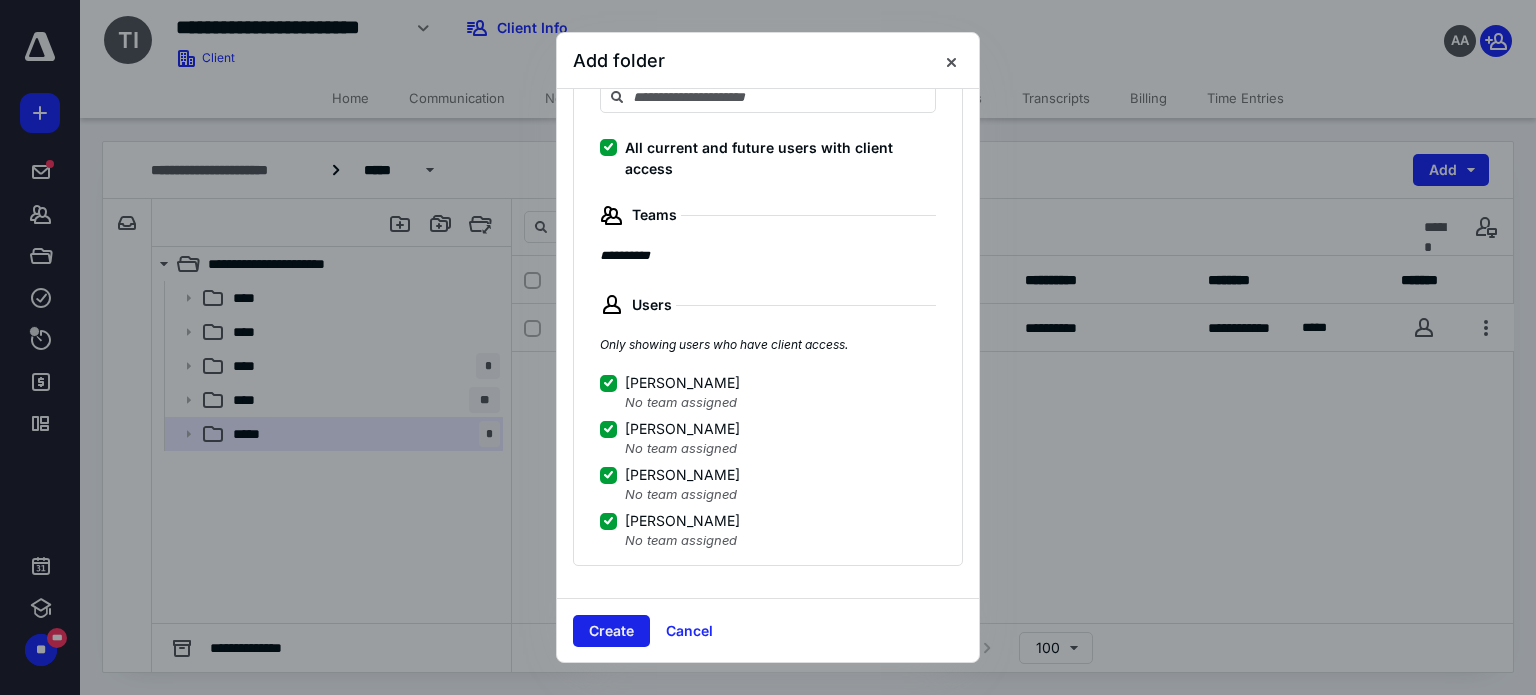 click on "Create" at bounding box center [611, 631] 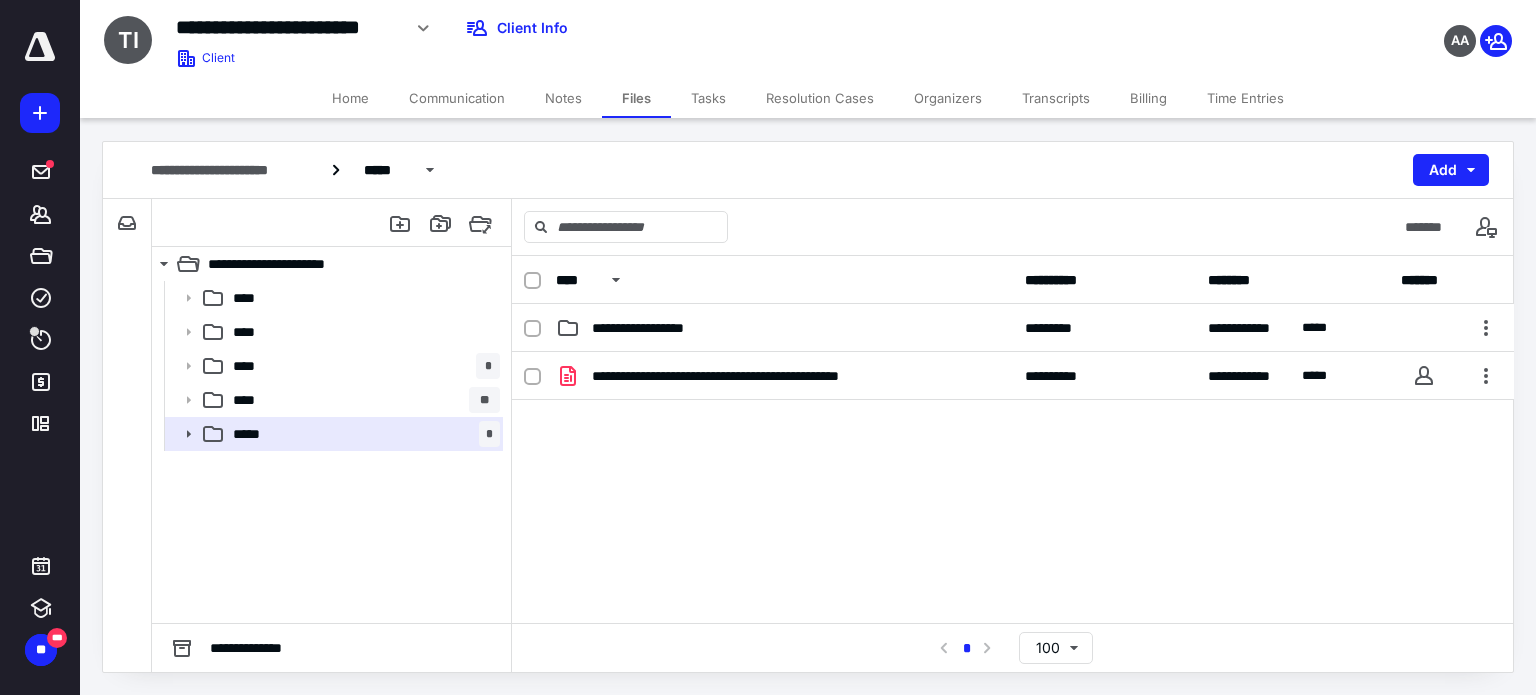 click on "**********" at bounding box center (1013, 502) 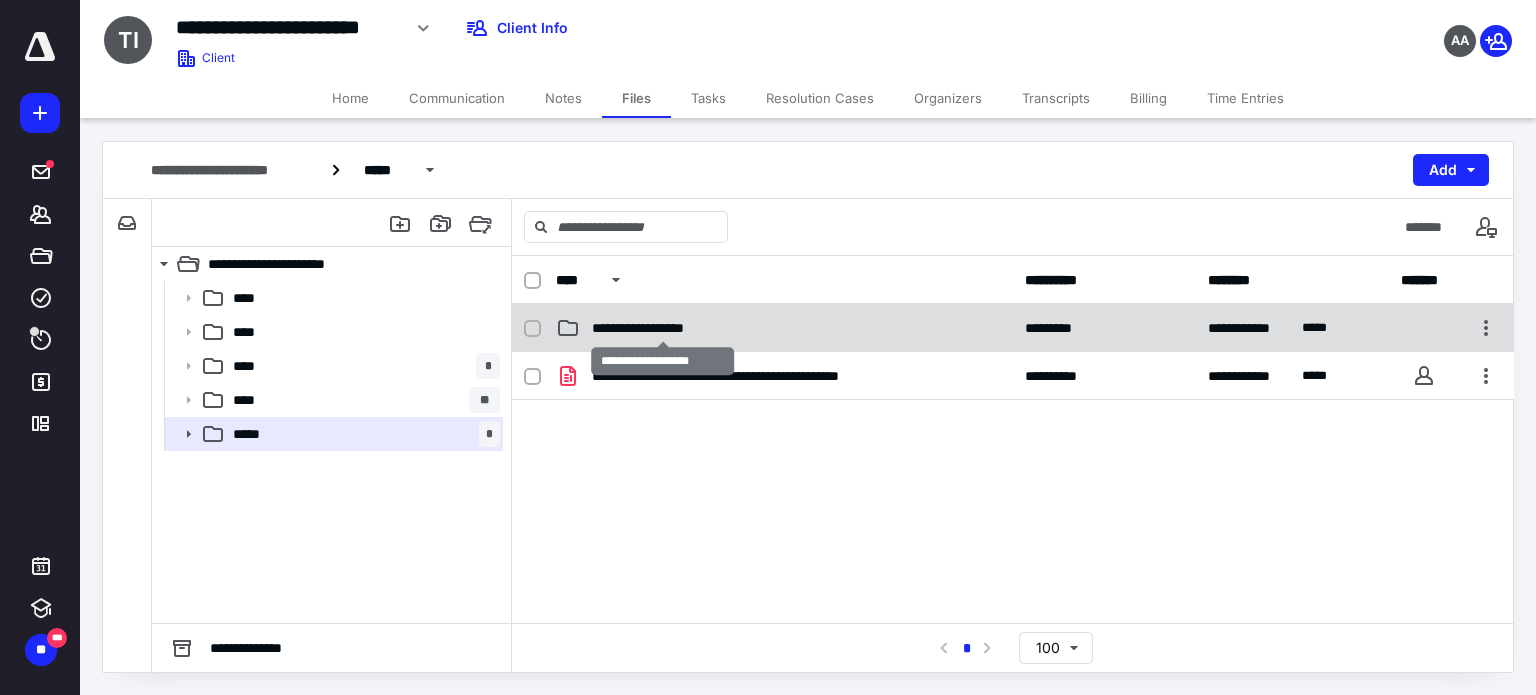 click on "**********" at bounding box center (663, 328) 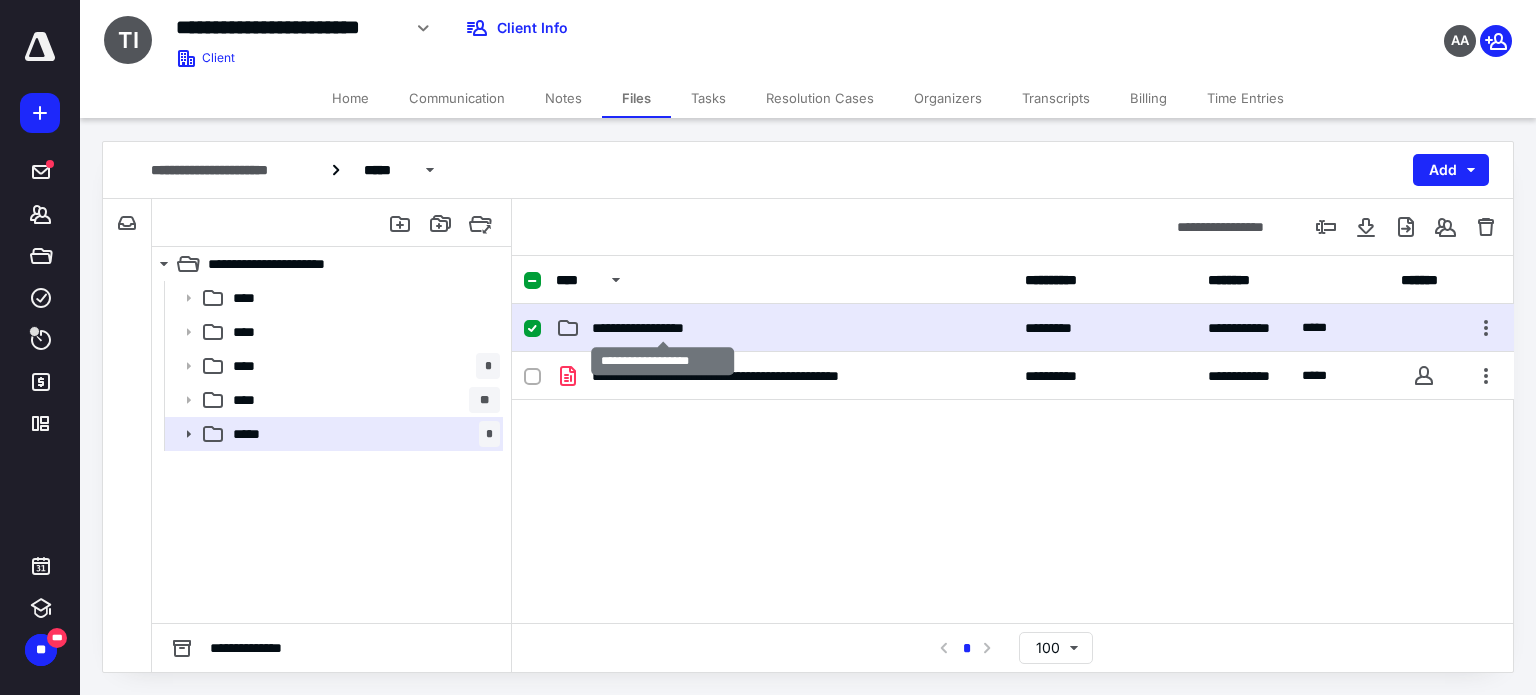 click on "**********" at bounding box center [663, 328] 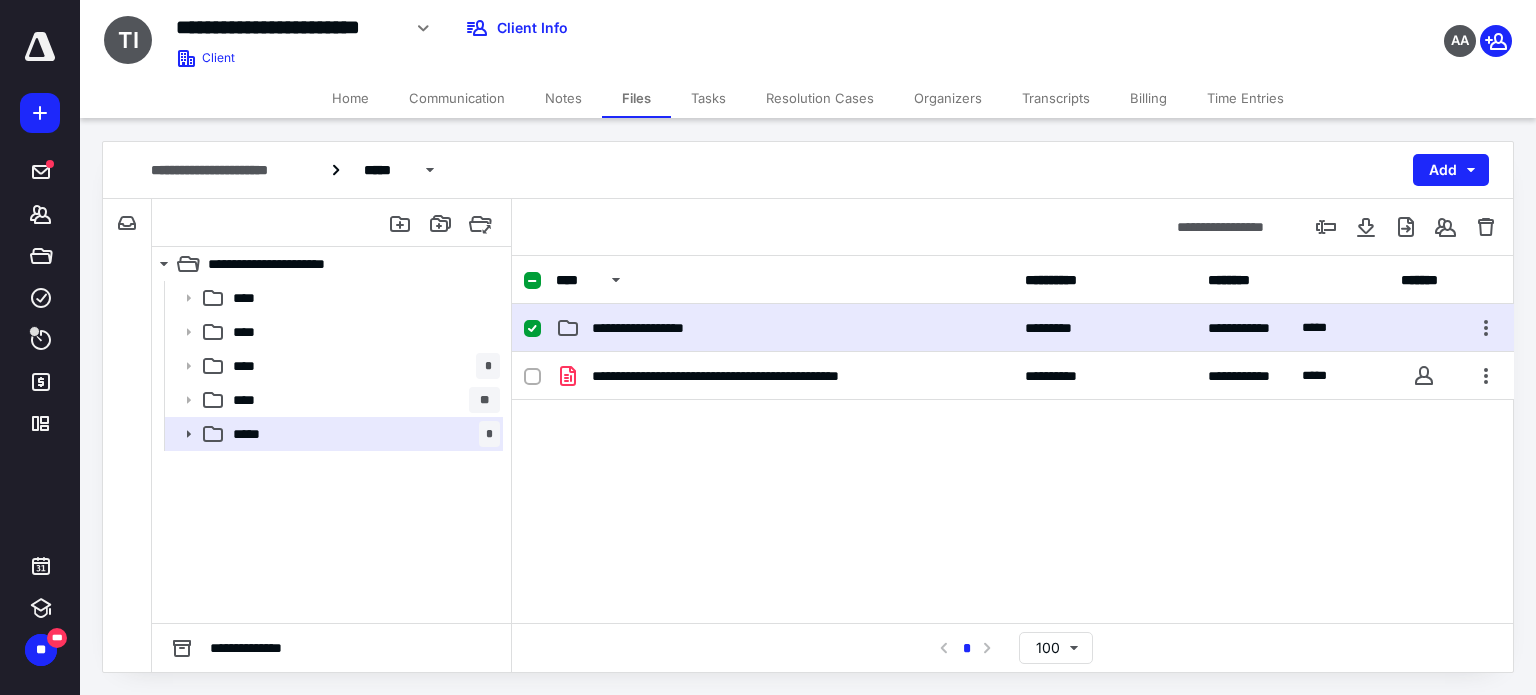 click on "**********" at bounding box center (1013, 502) 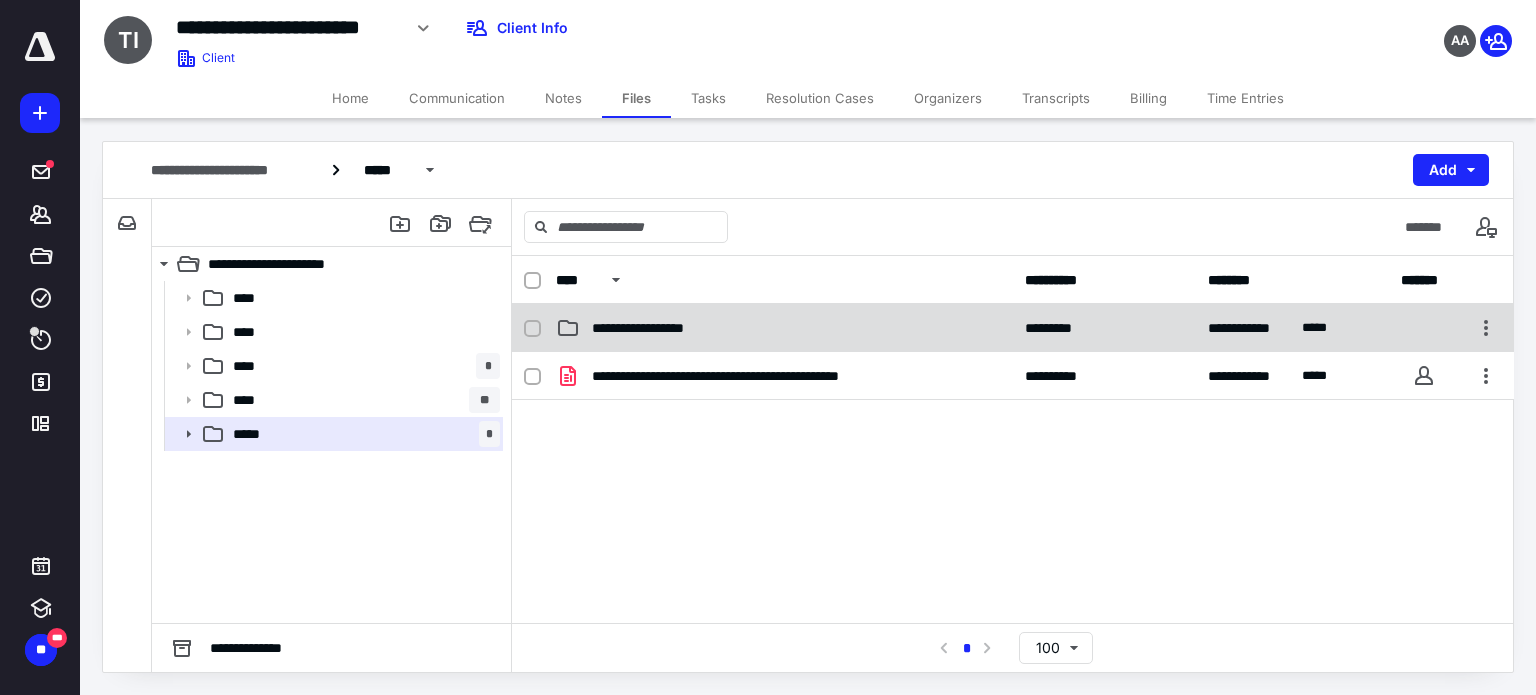 click 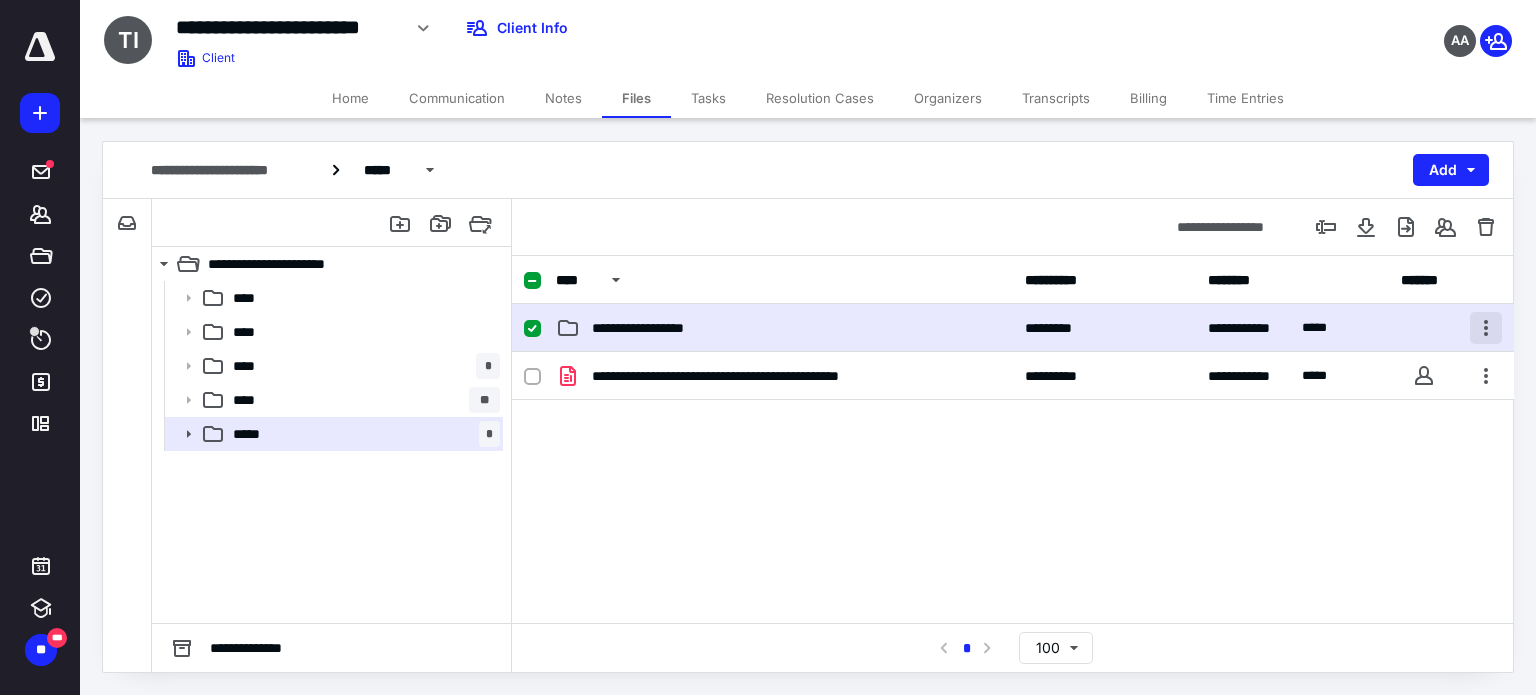 click at bounding box center [1486, 328] 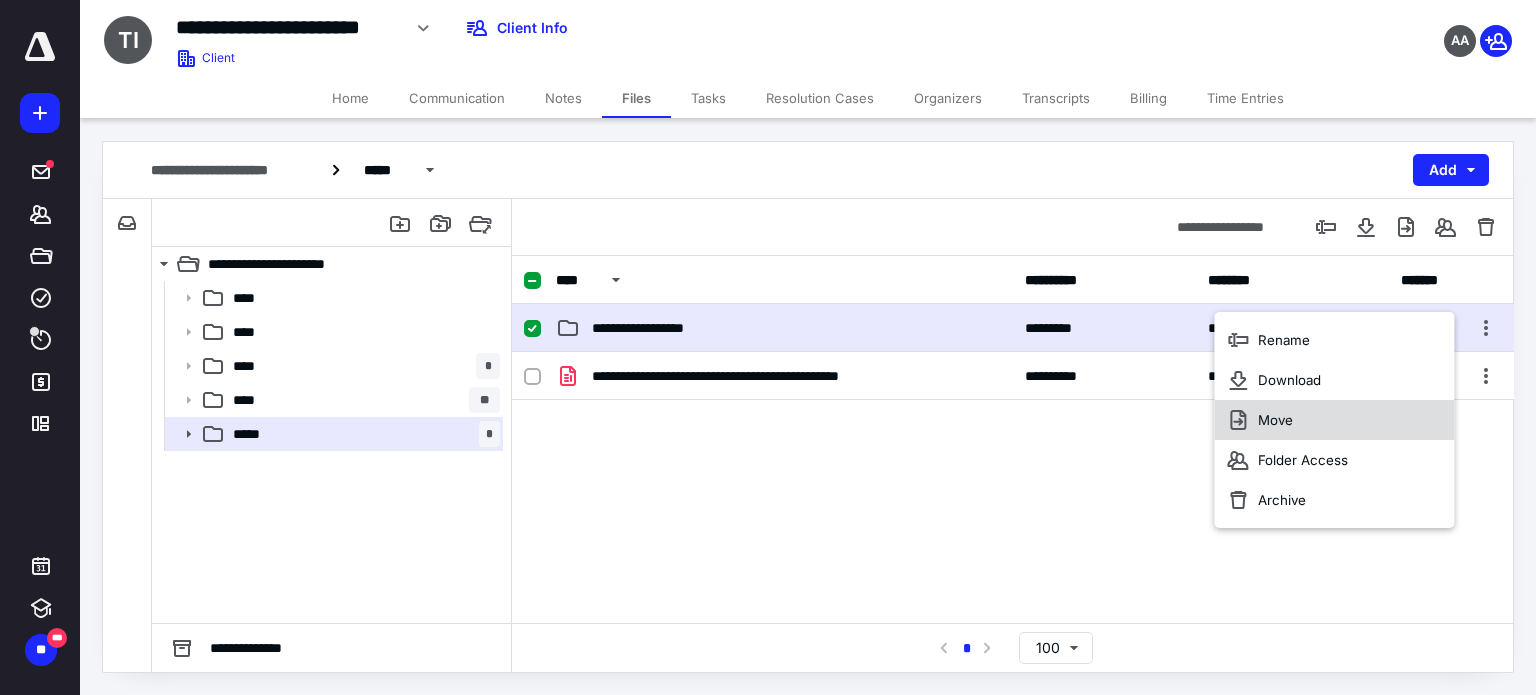 click on "Move" at bounding box center (1334, 420) 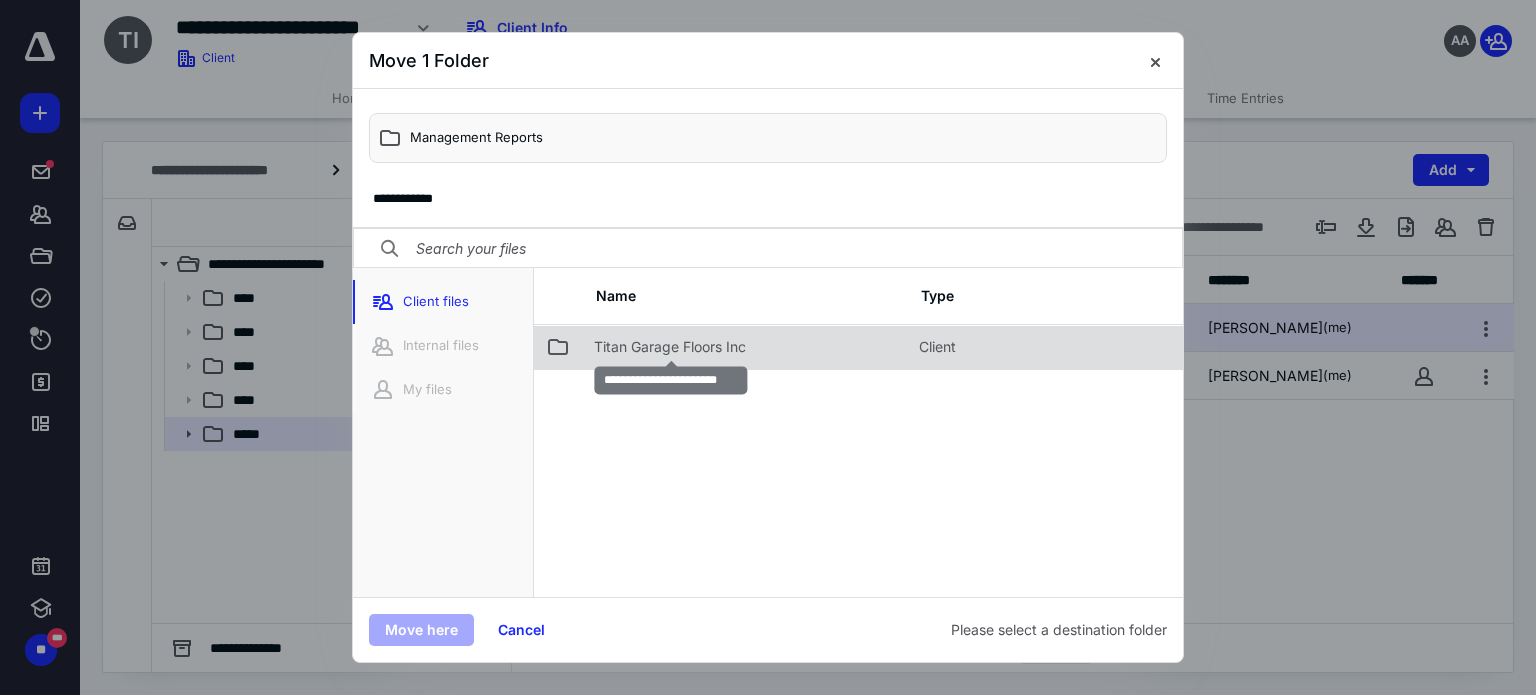 click on "Titan Garage Floors Inc" at bounding box center (670, 347) 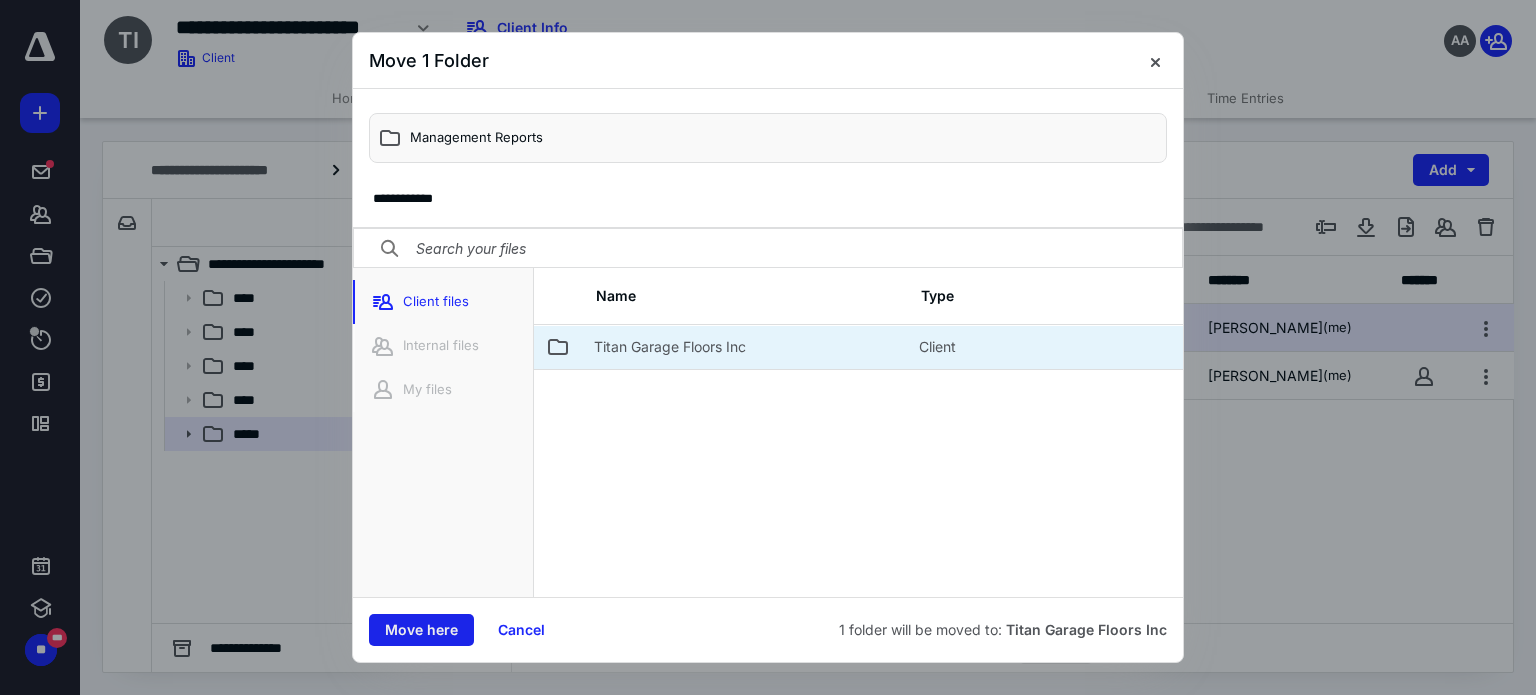click on "Move here" at bounding box center (421, 630) 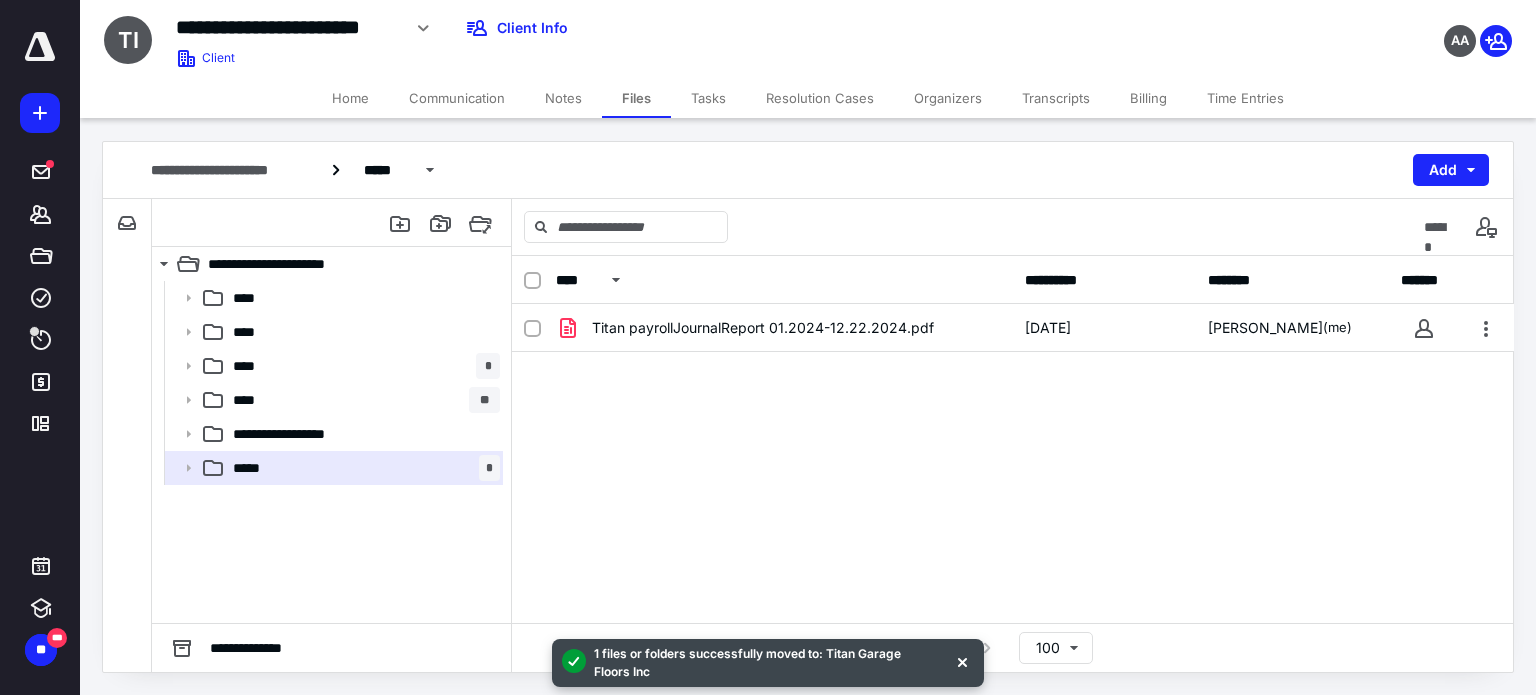 click on "**********" at bounding box center (331, 452) 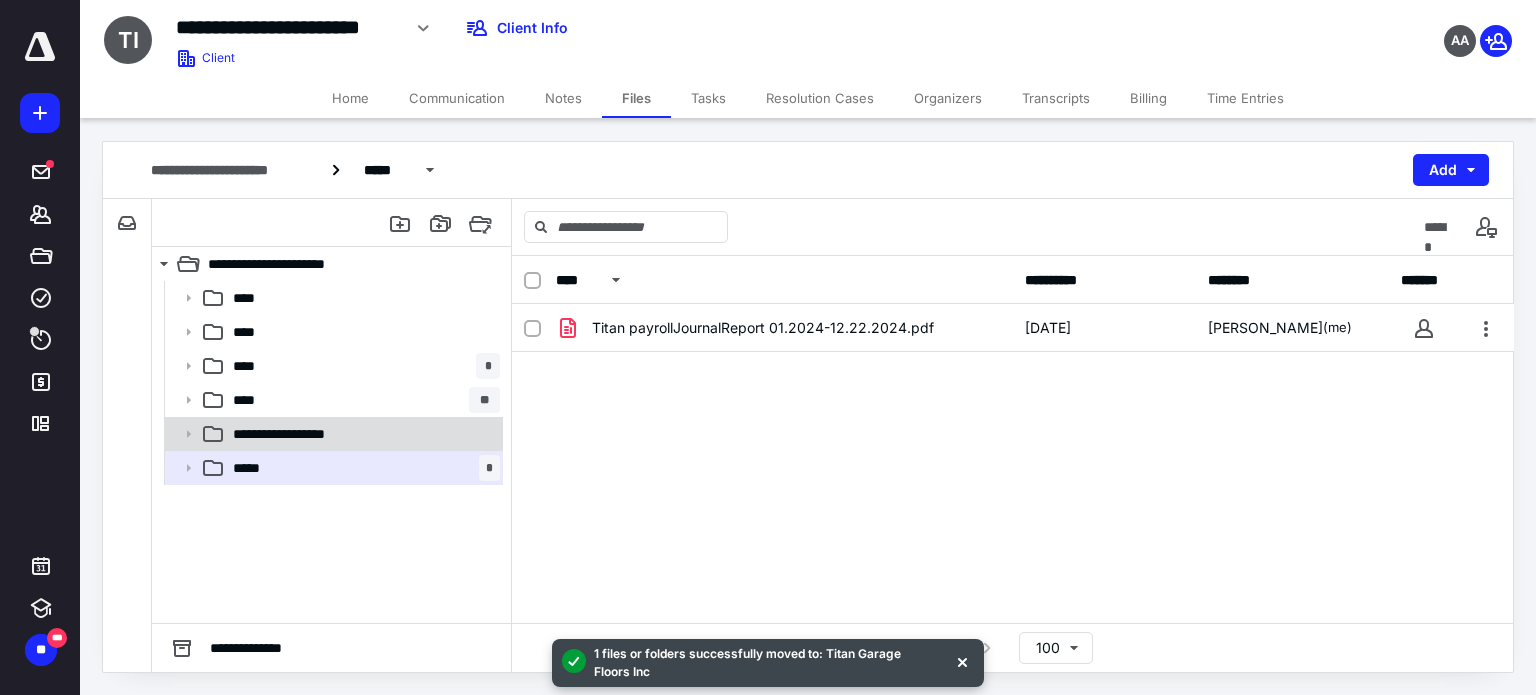 click 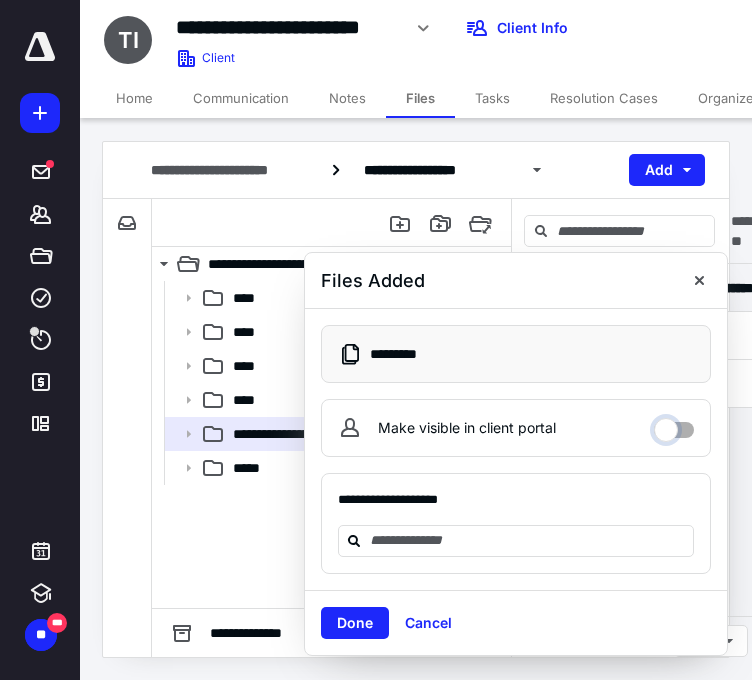 click on "Make visible in client portal" at bounding box center [674, 425] 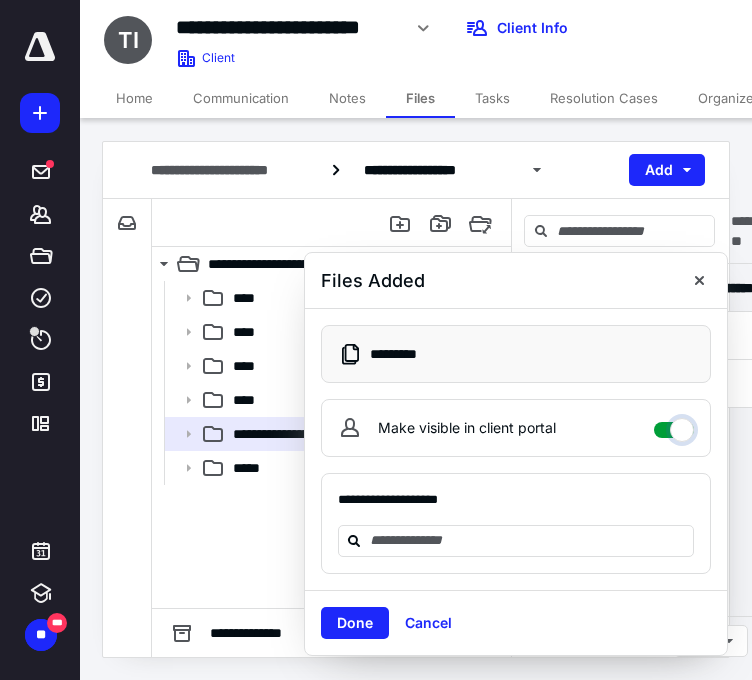 checkbox on "****" 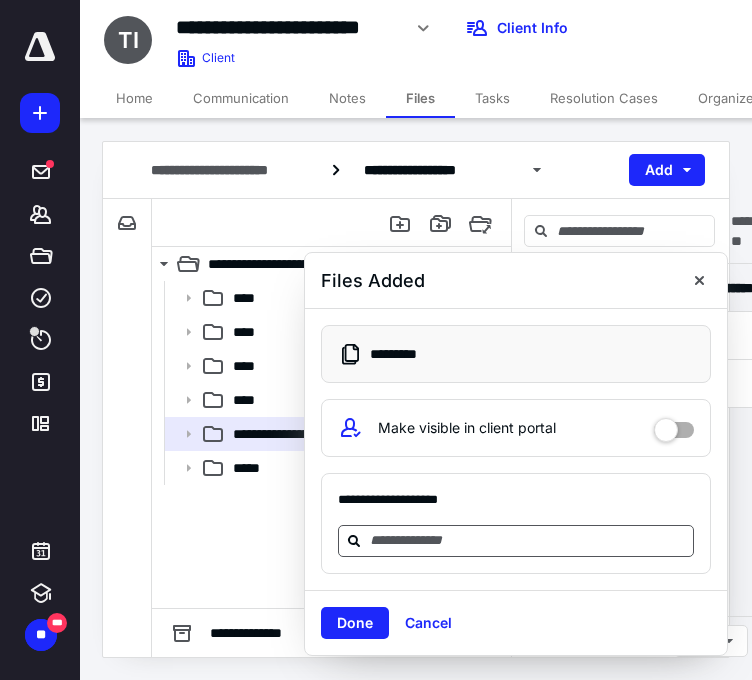click at bounding box center [528, 540] 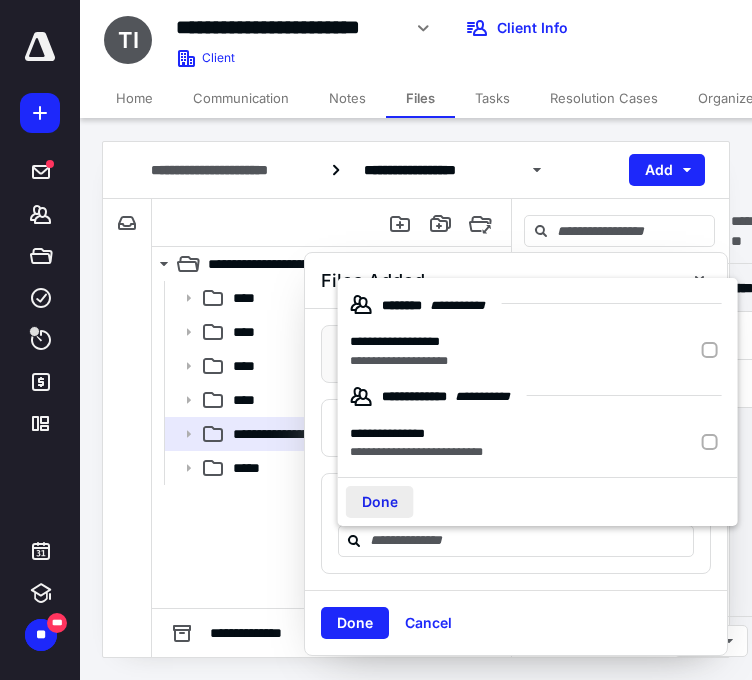 click on "Done" at bounding box center [380, 502] 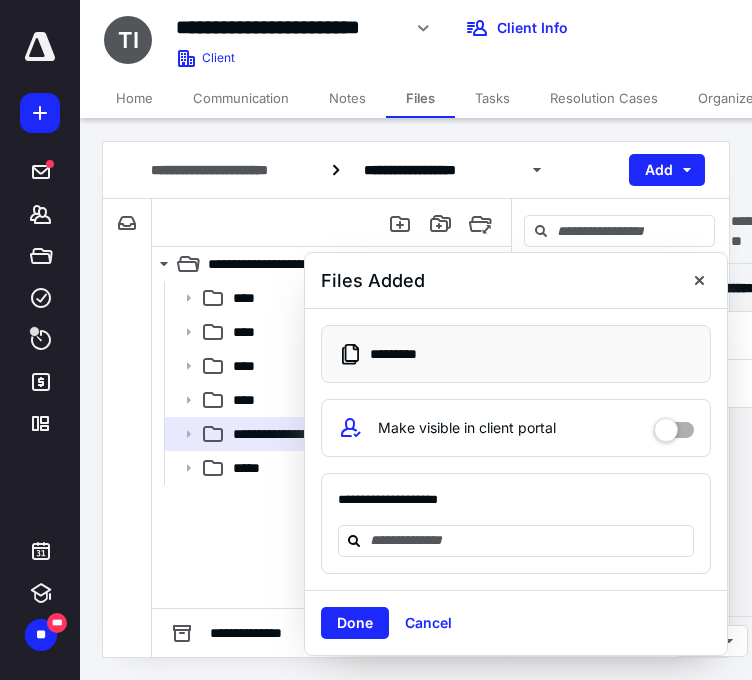 click on "**********" at bounding box center [331, 444] 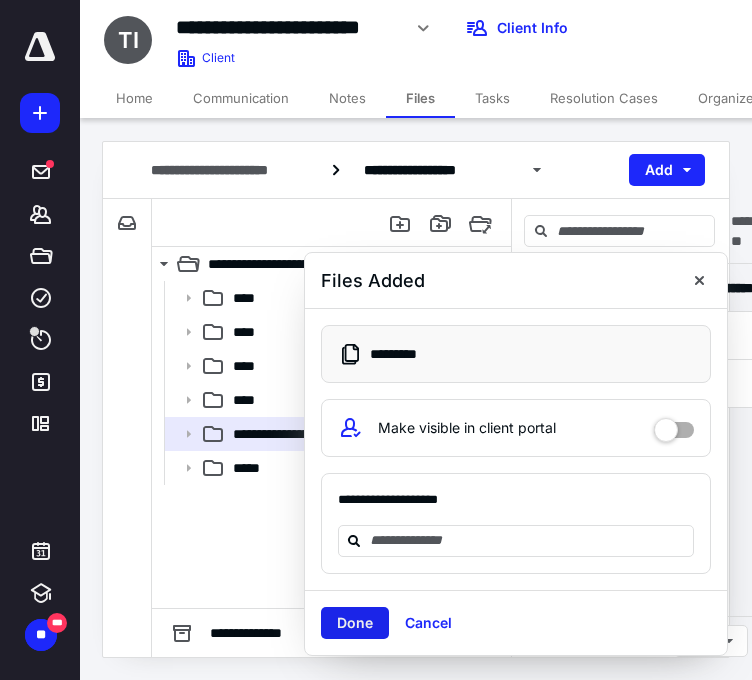 click on "Done" at bounding box center (355, 623) 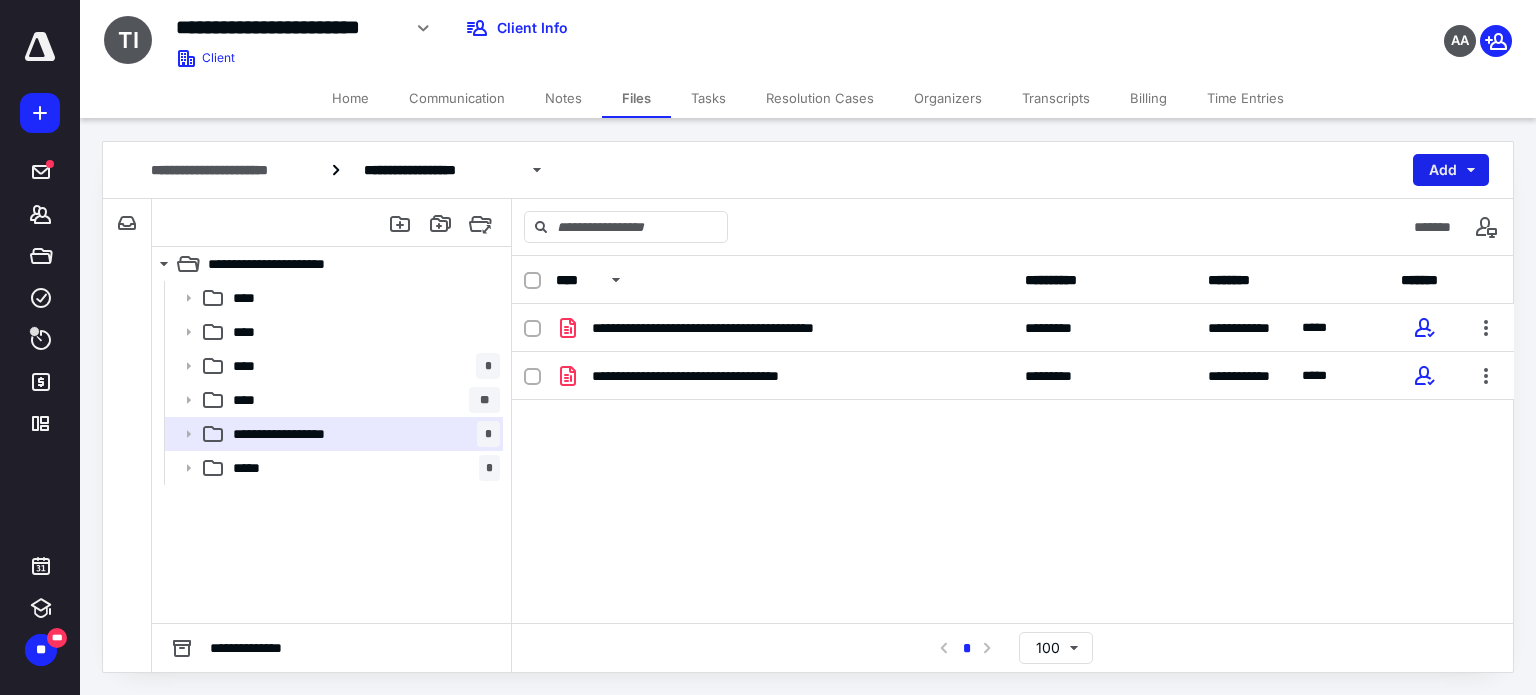 click on "Add" at bounding box center (1451, 170) 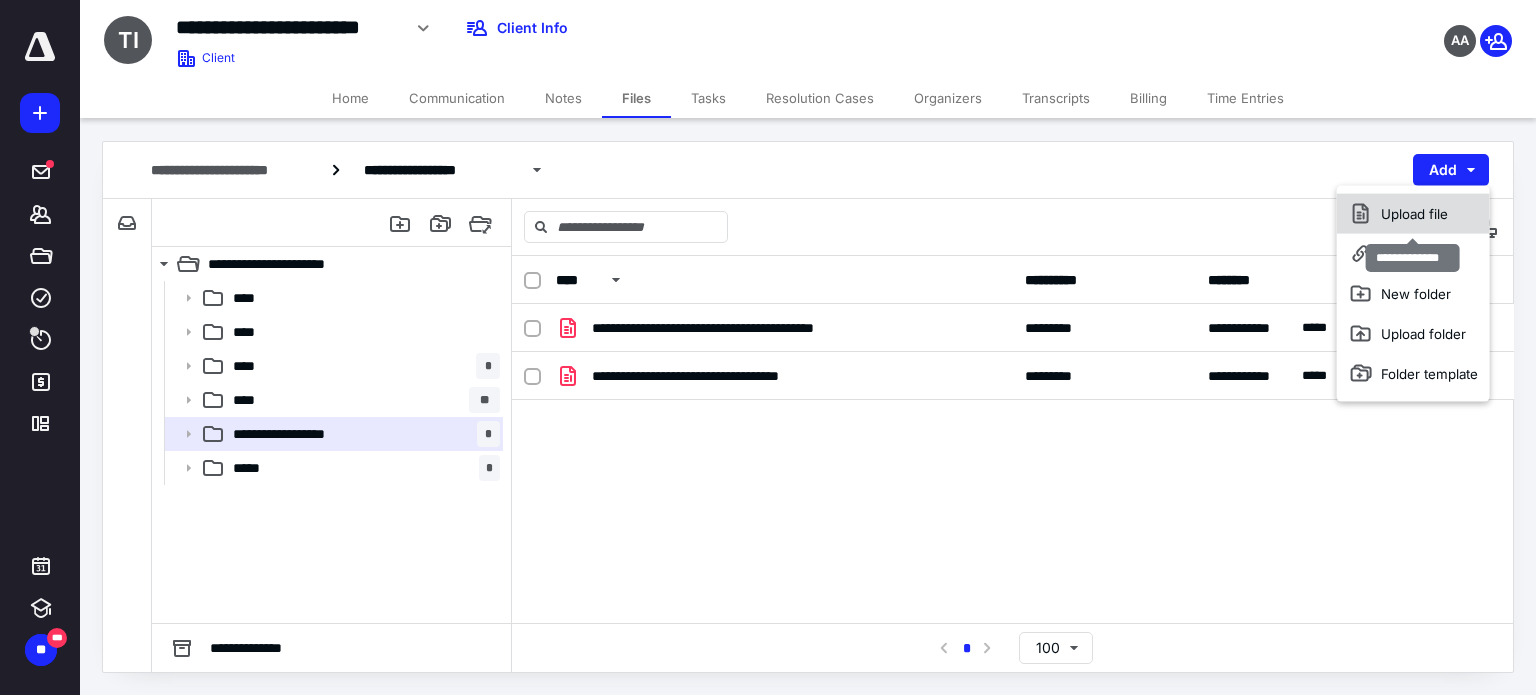 click on "Upload file" at bounding box center [1413, 214] 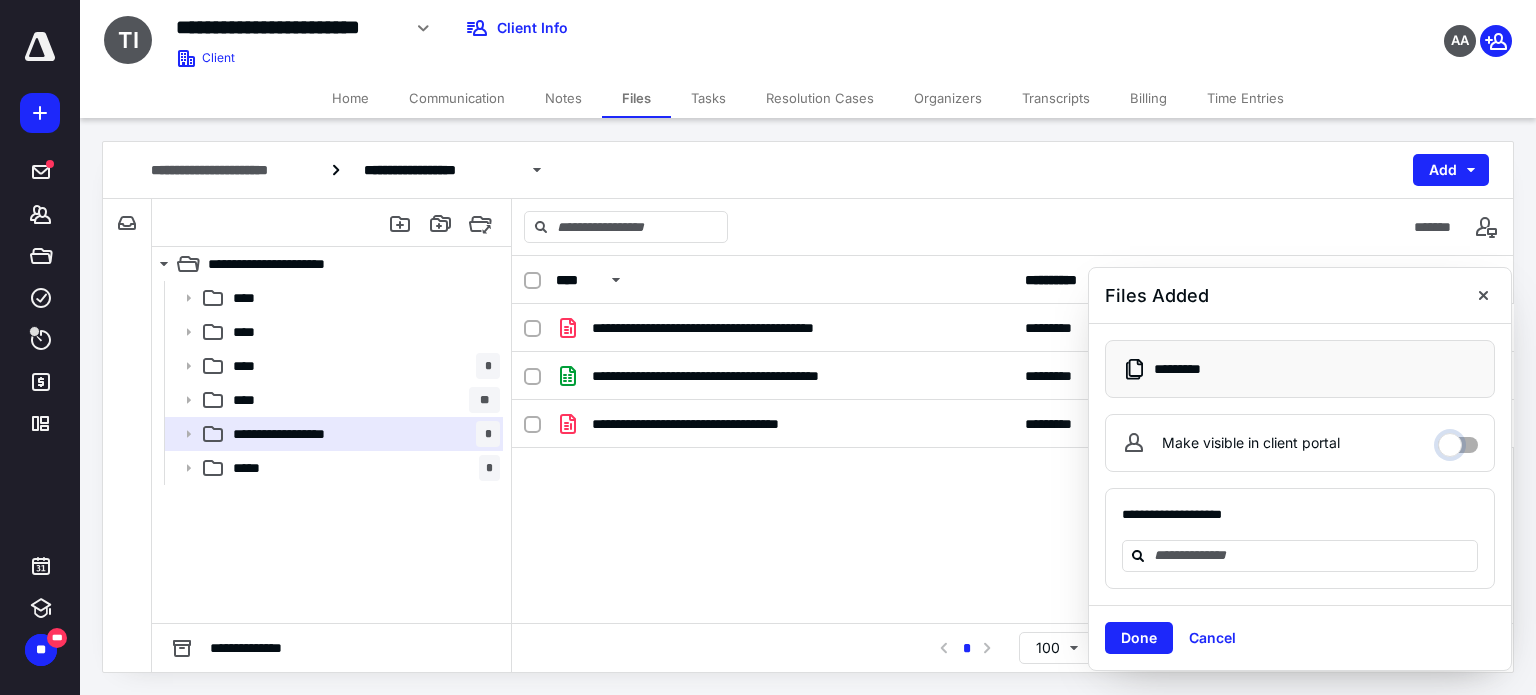 click on "Make visible in client portal" at bounding box center [1458, 440] 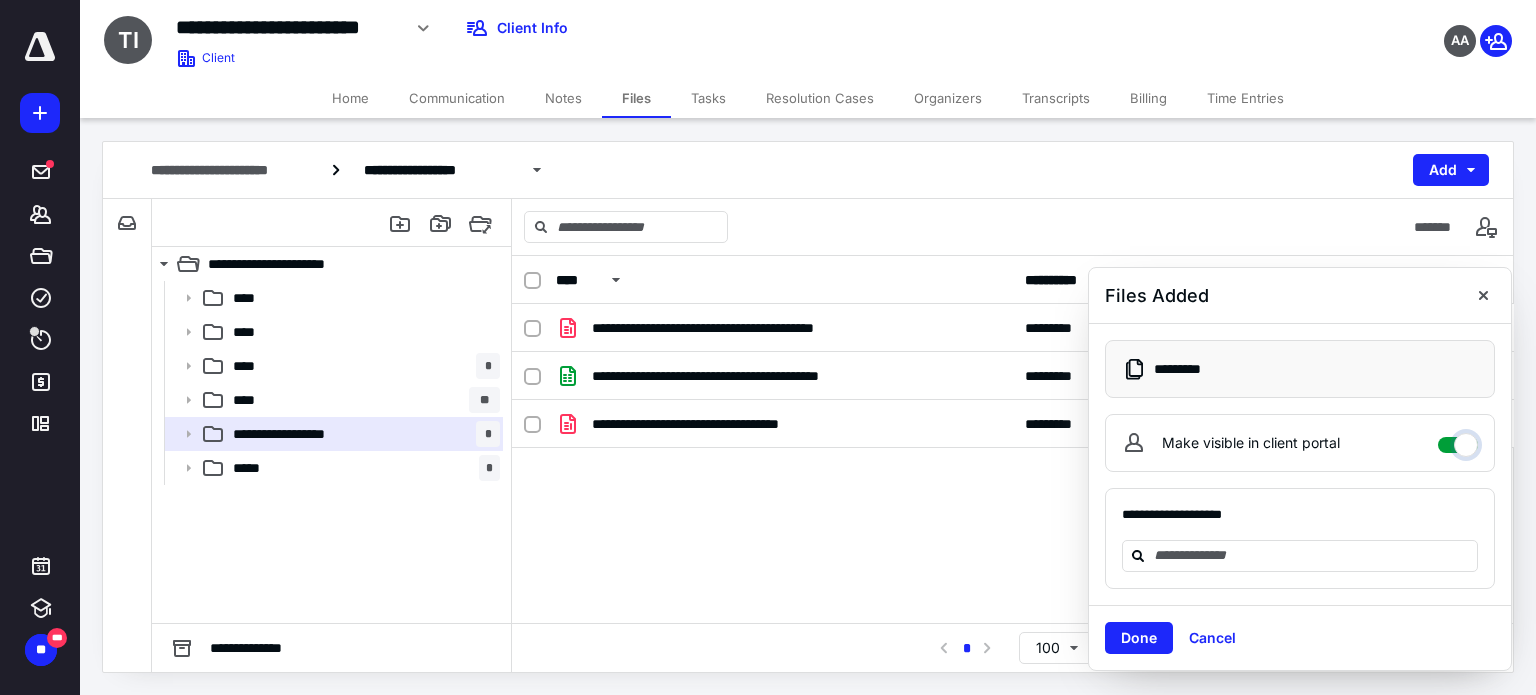 checkbox on "****" 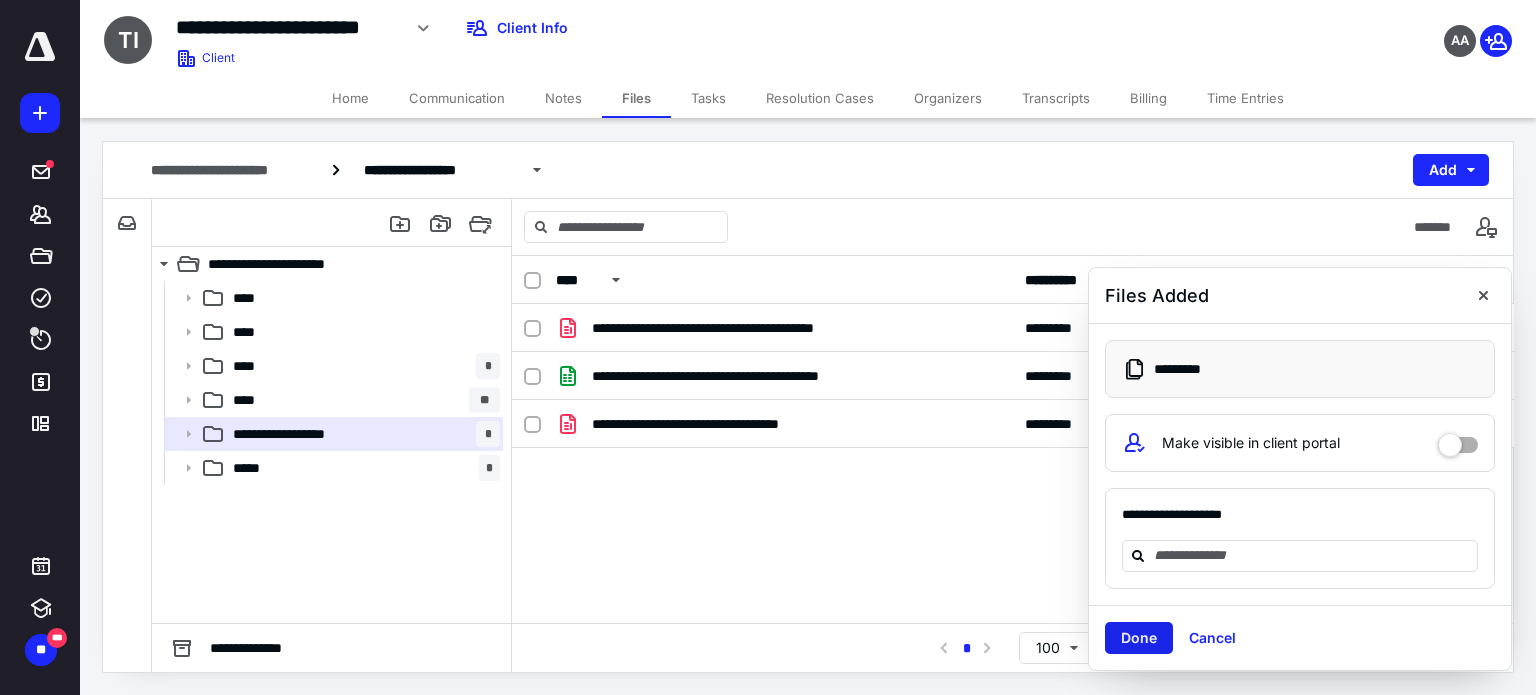 click on "Done" at bounding box center (1139, 638) 